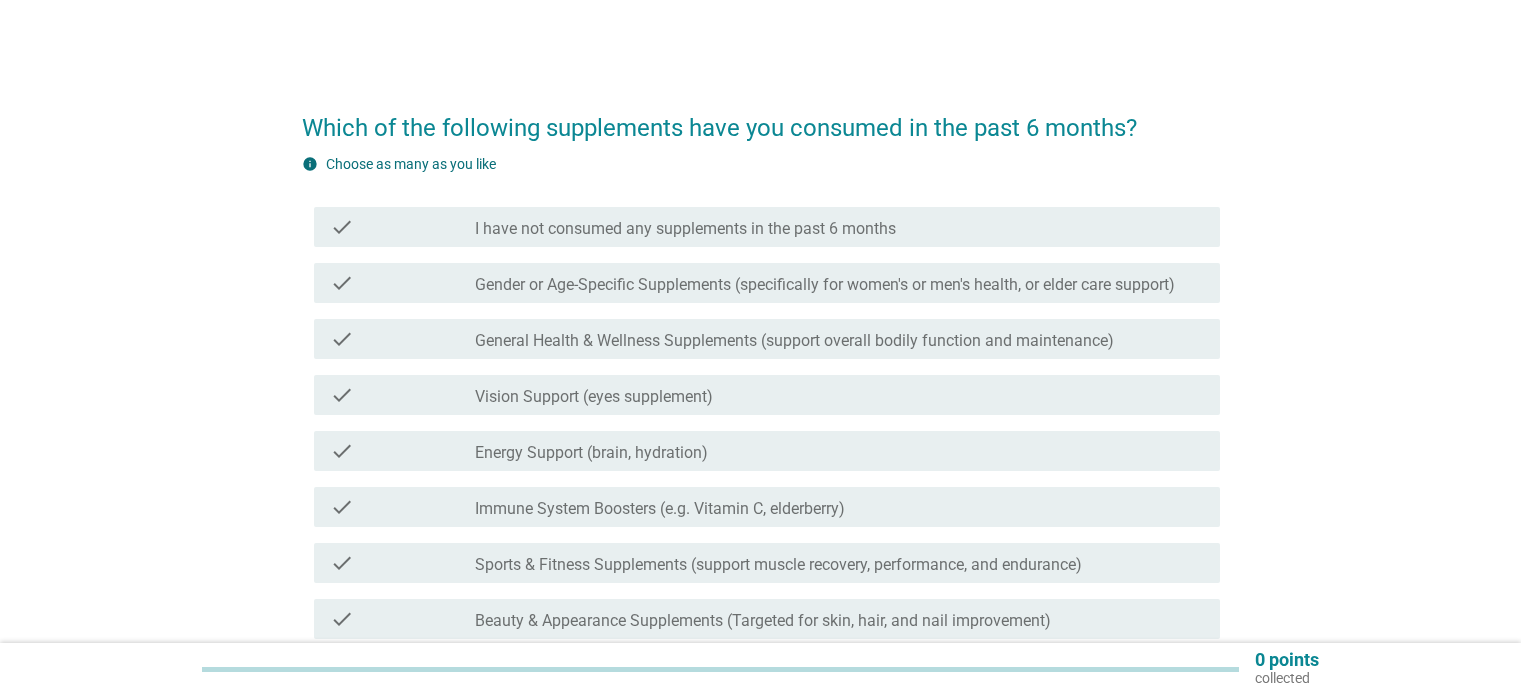 scroll, scrollTop: 0, scrollLeft: 0, axis: both 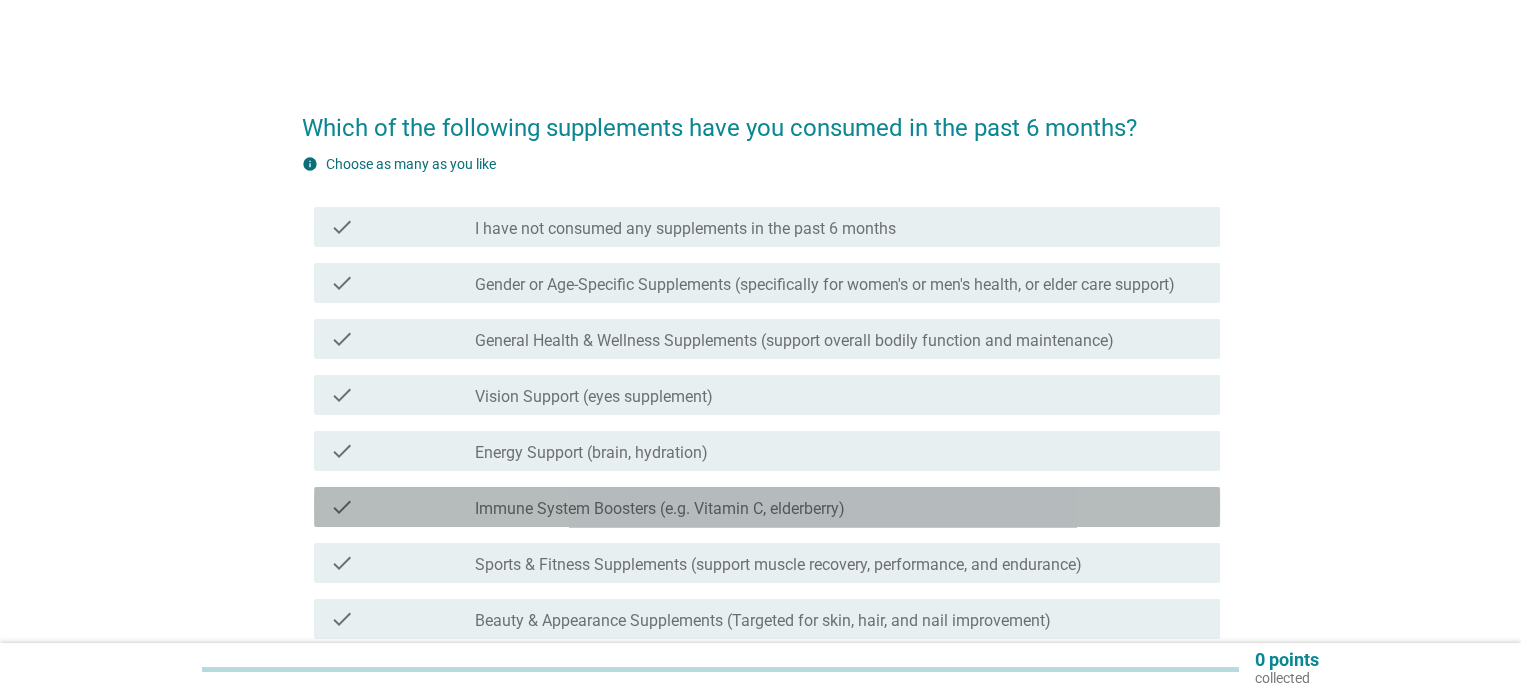 click on "Immune System Boosters (e.g. Vitamin C, elderberry)" at bounding box center [660, 509] 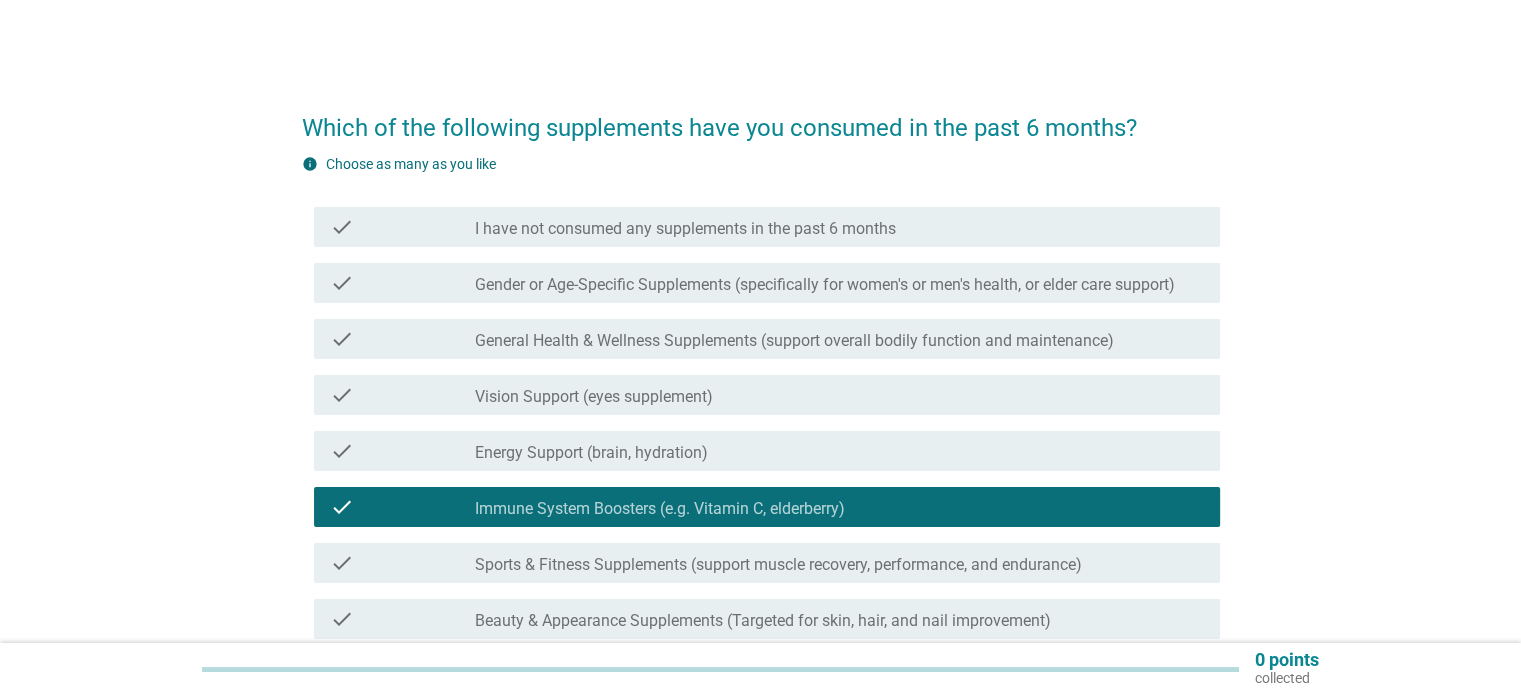 scroll, scrollTop: 100, scrollLeft: 0, axis: vertical 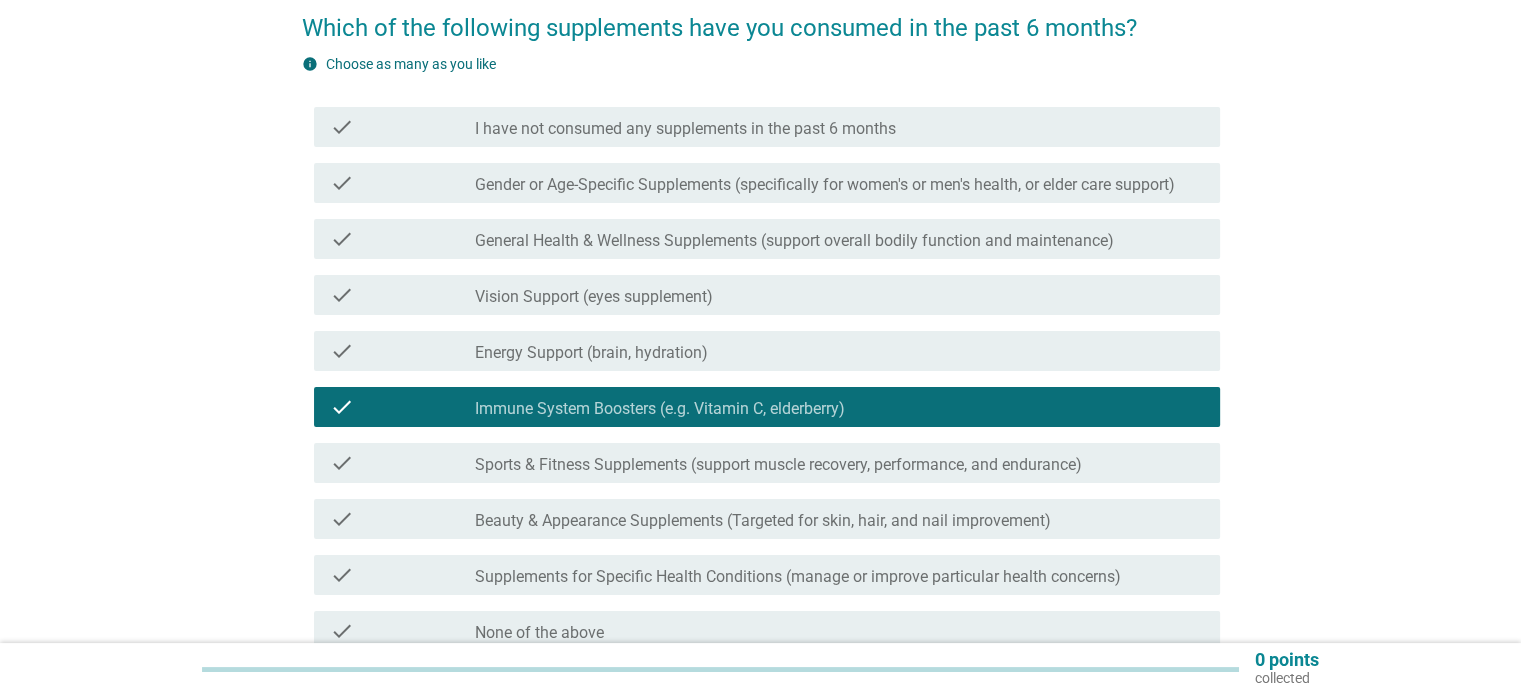 click on "Beauty & Appearance Supplements (Targeted for skin, hair, and nail improvement)" at bounding box center (763, 521) 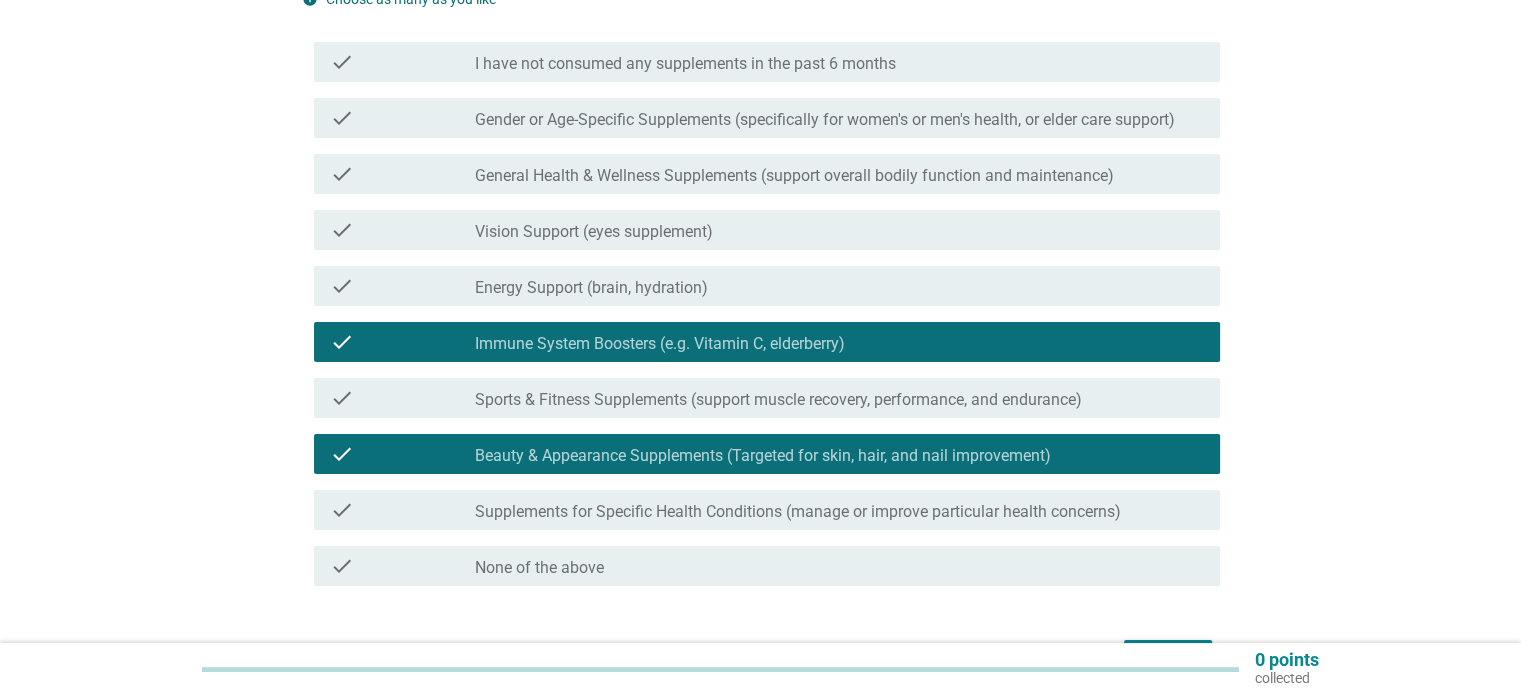 scroll, scrollTop: 200, scrollLeft: 0, axis: vertical 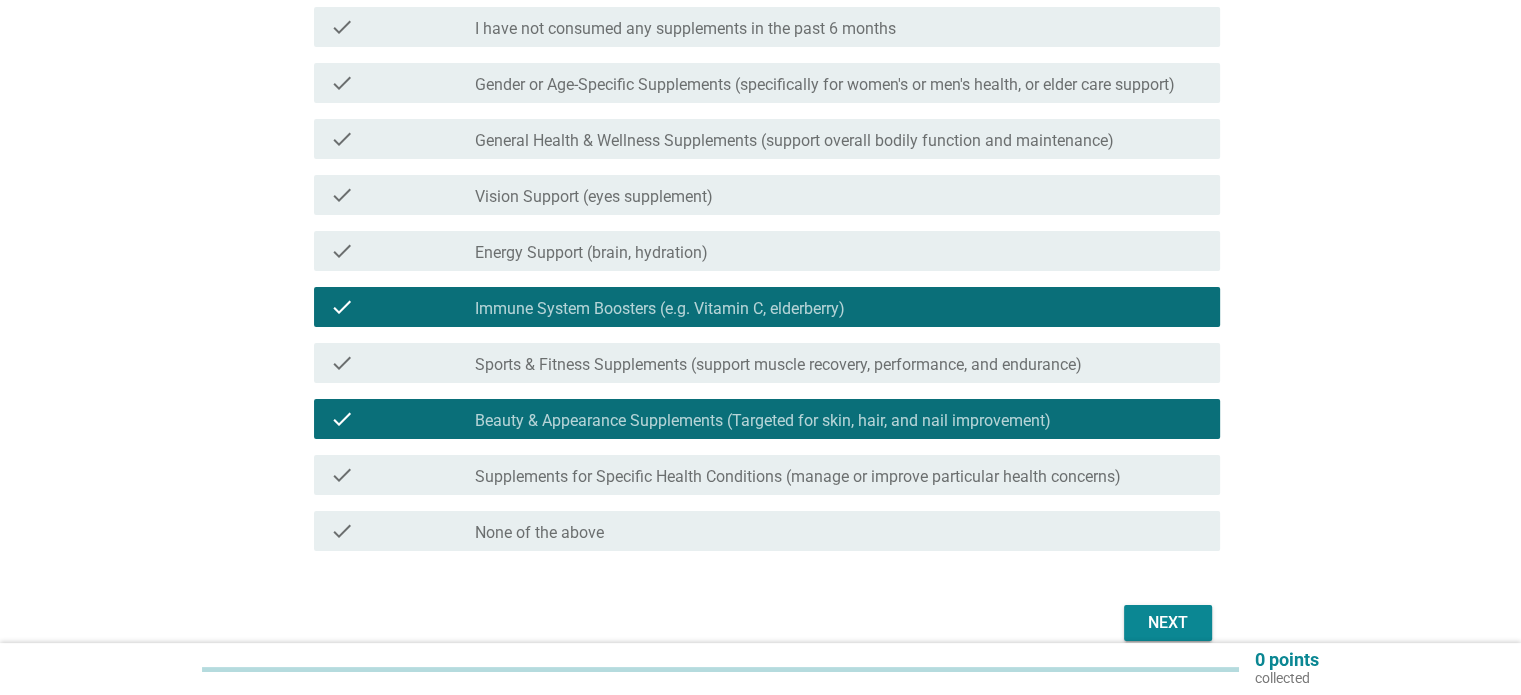 click on "General Health & Wellness Supplements (support overall bodily function and maintenance)" at bounding box center (794, 141) 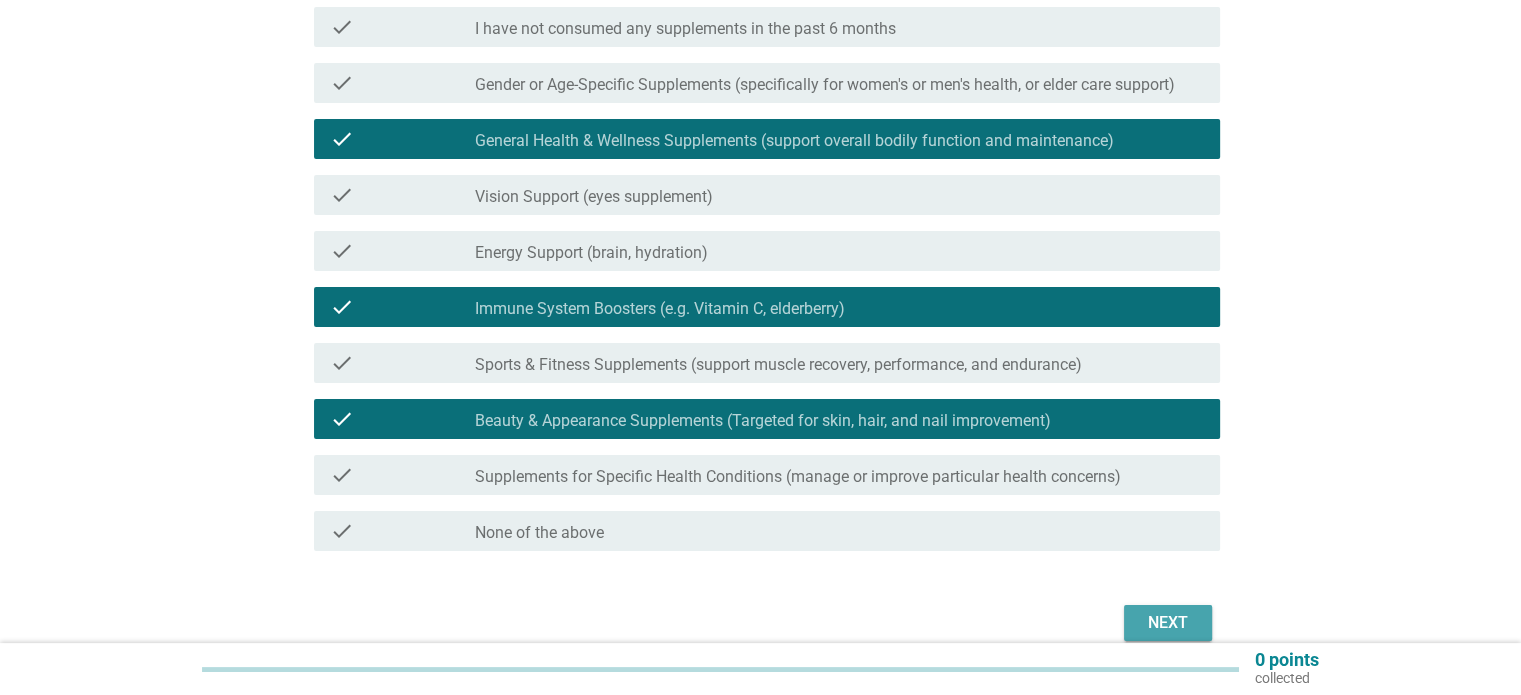 click on "Next" at bounding box center (1168, 623) 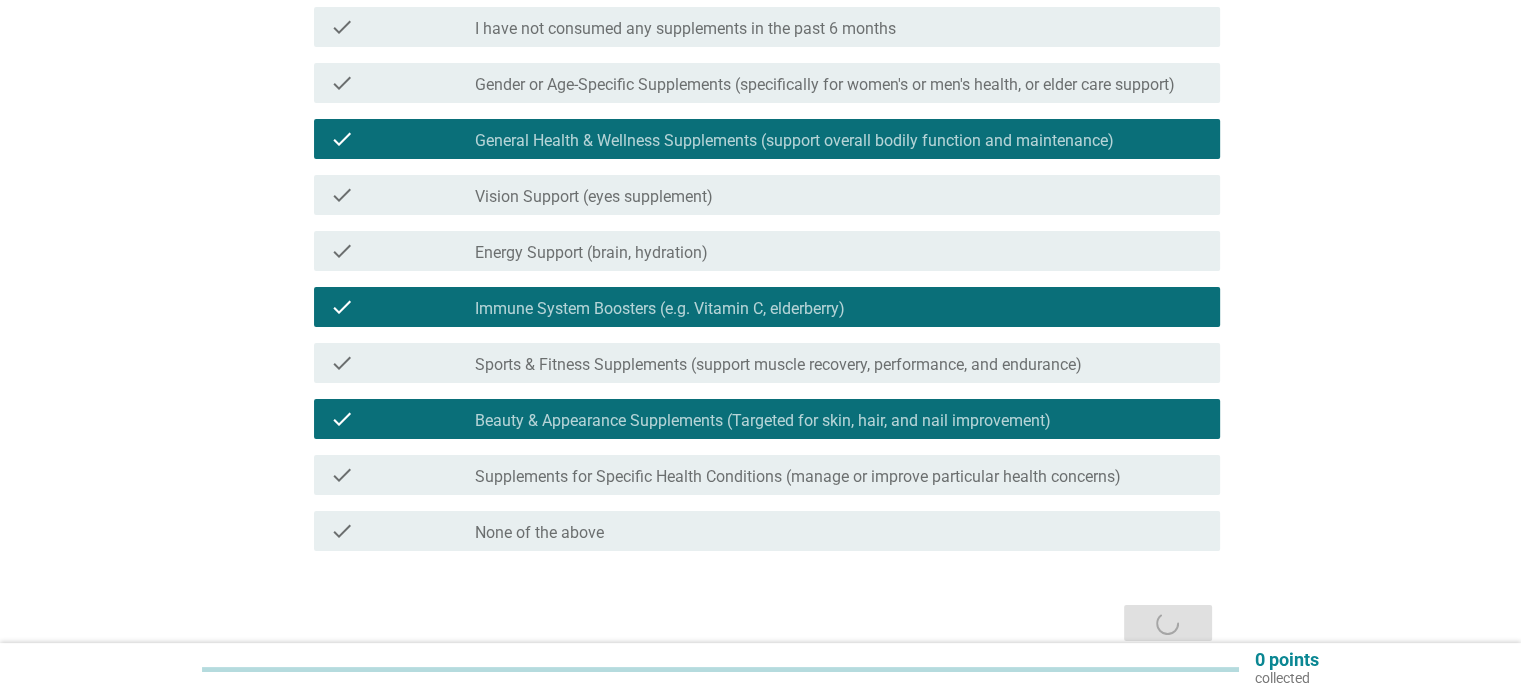 scroll, scrollTop: 0, scrollLeft: 0, axis: both 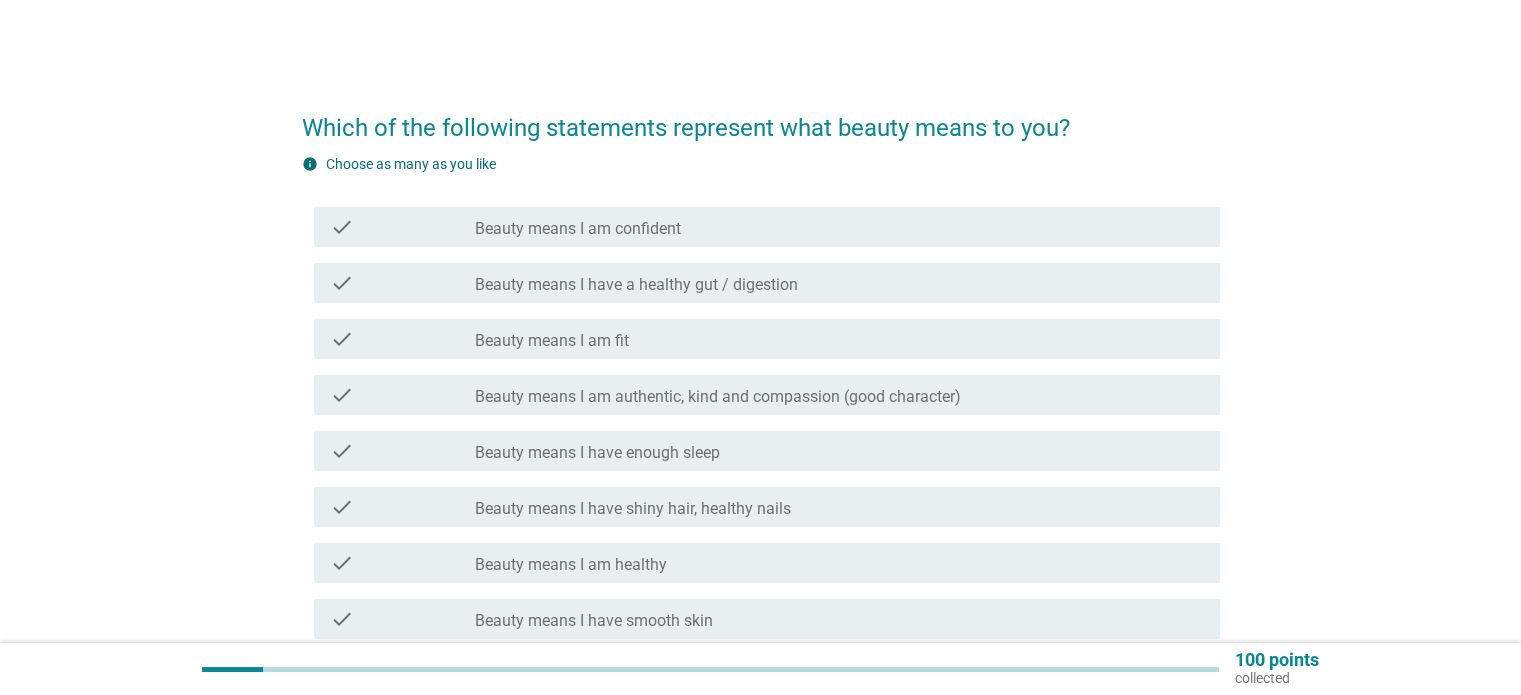 click on "Beauty means I have a healthy gut / digestion" at bounding box center [636, 285] 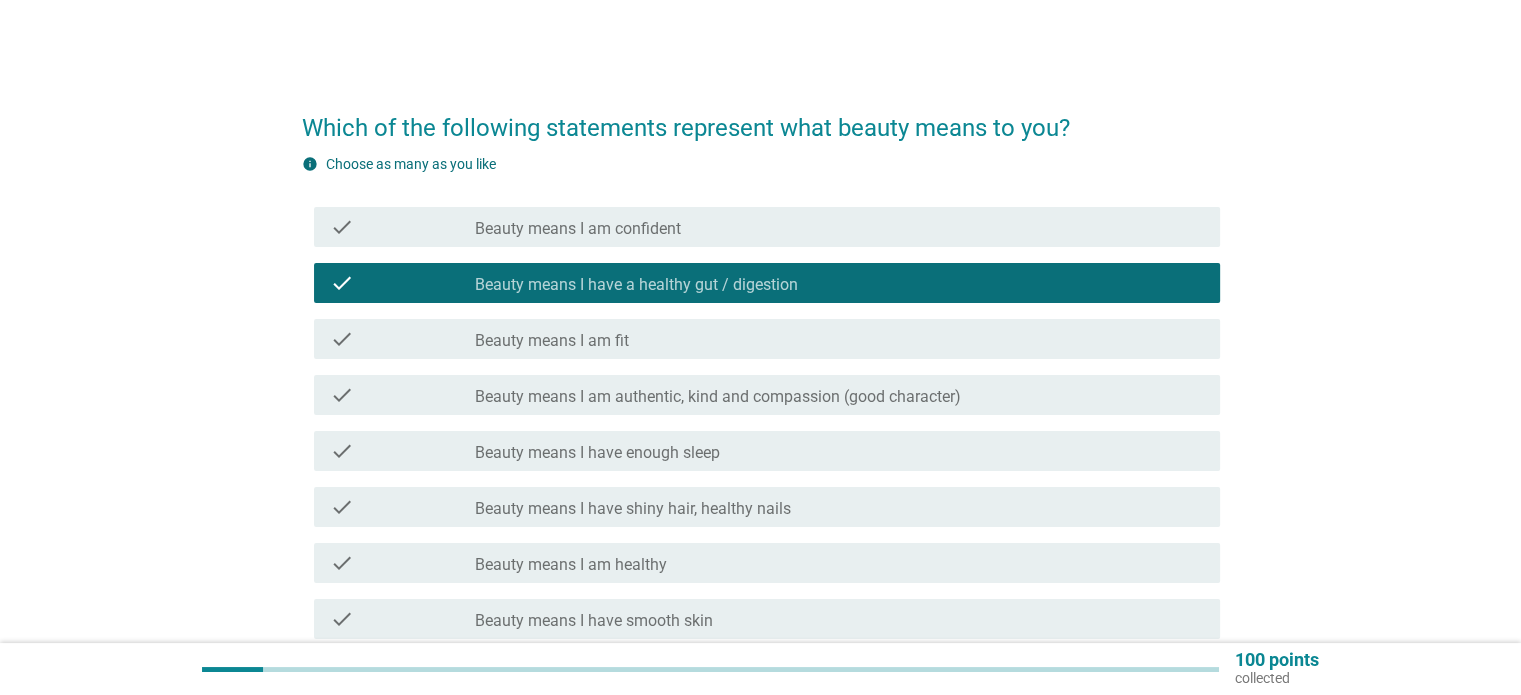 click on "Beauty means I have shiny hair, healthy nails" at bounding box center (633, 509) 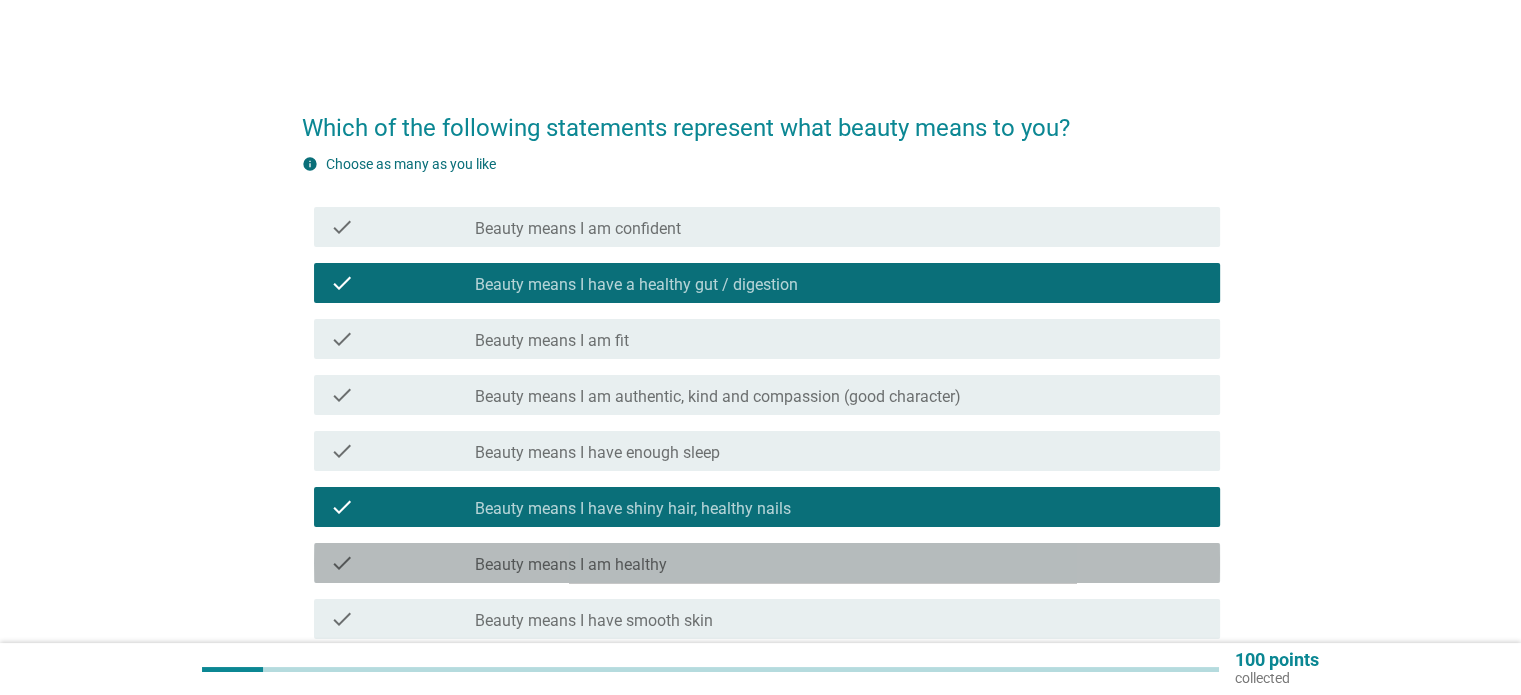 click on "check_box_outline_blank Beauty means I am healthy" at bounding box center (839, 563) 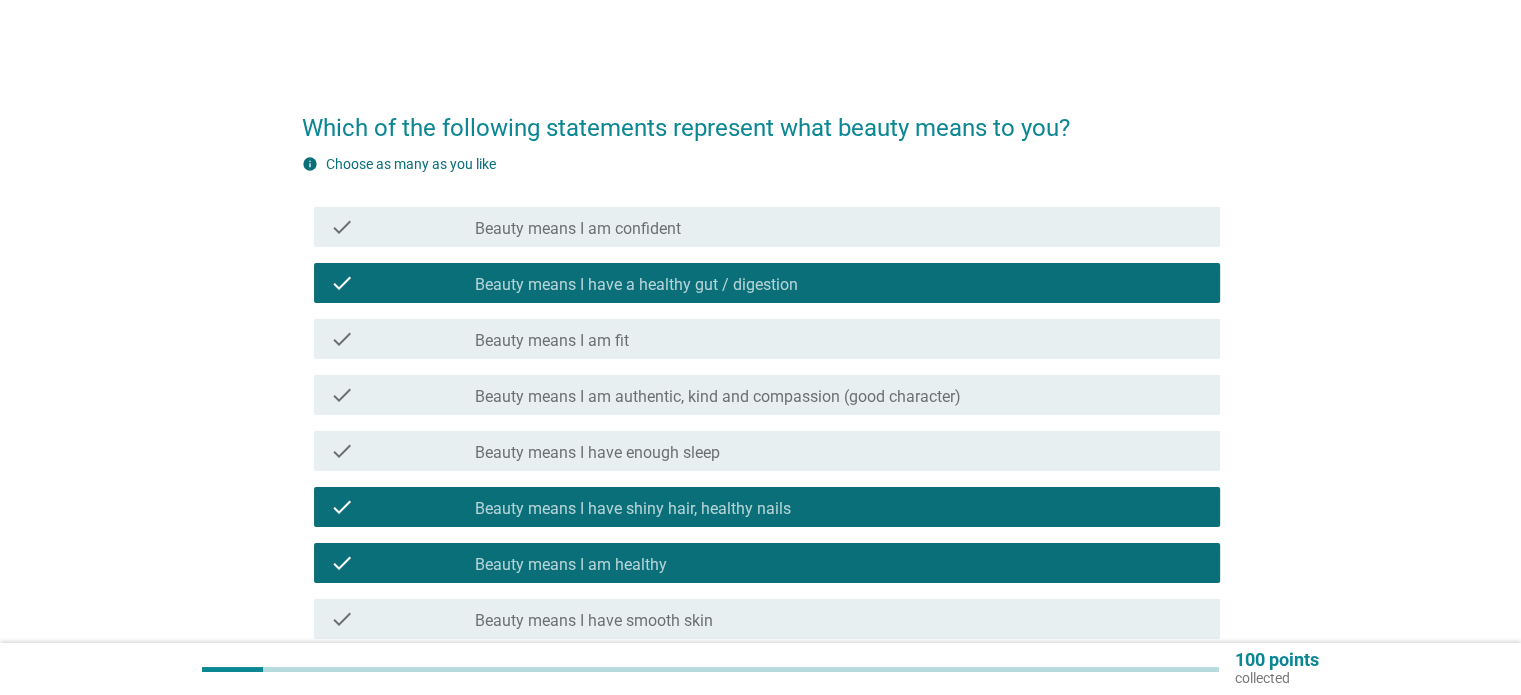 scroll, scrollTop: 100, scrollLeft: 0, axis: vertical 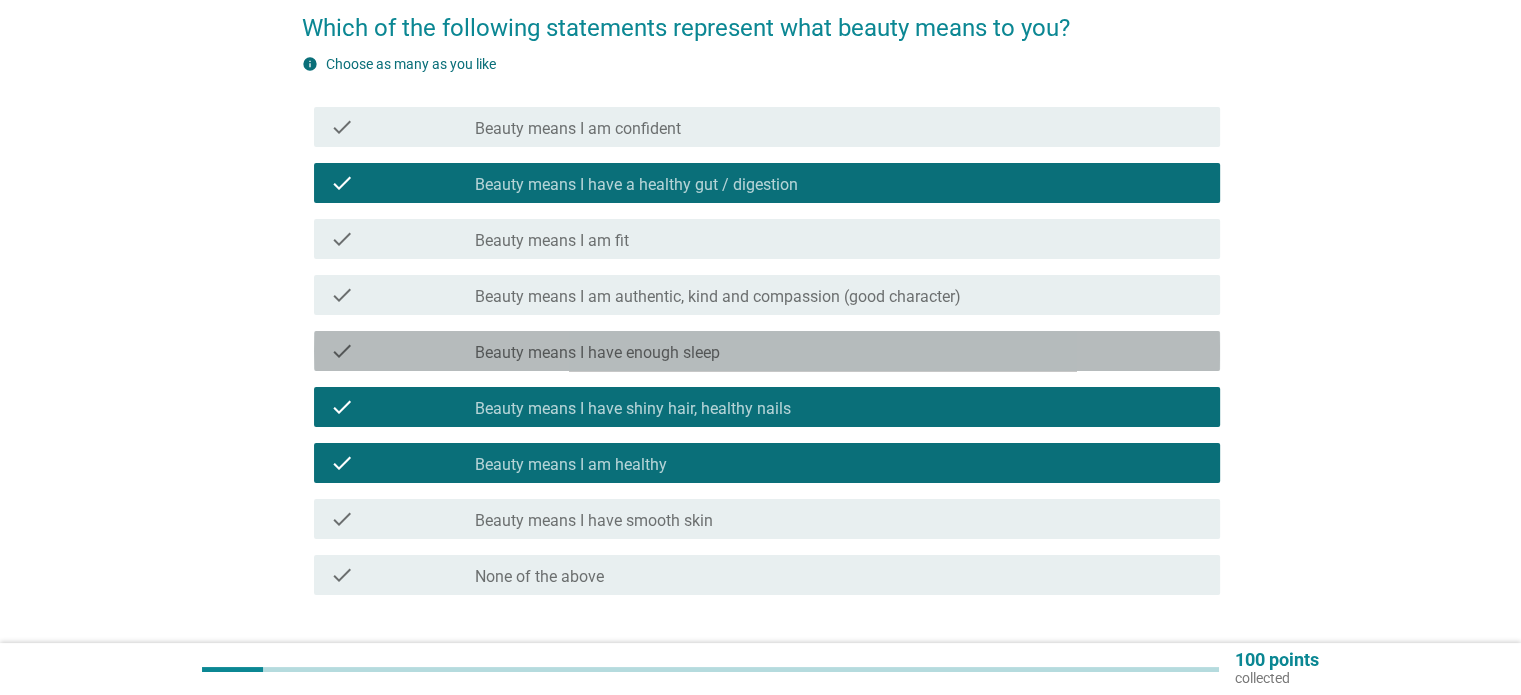 click on "check_box_outline_blank Beauty means I have enough sleep" at bounding box center [839, 351] 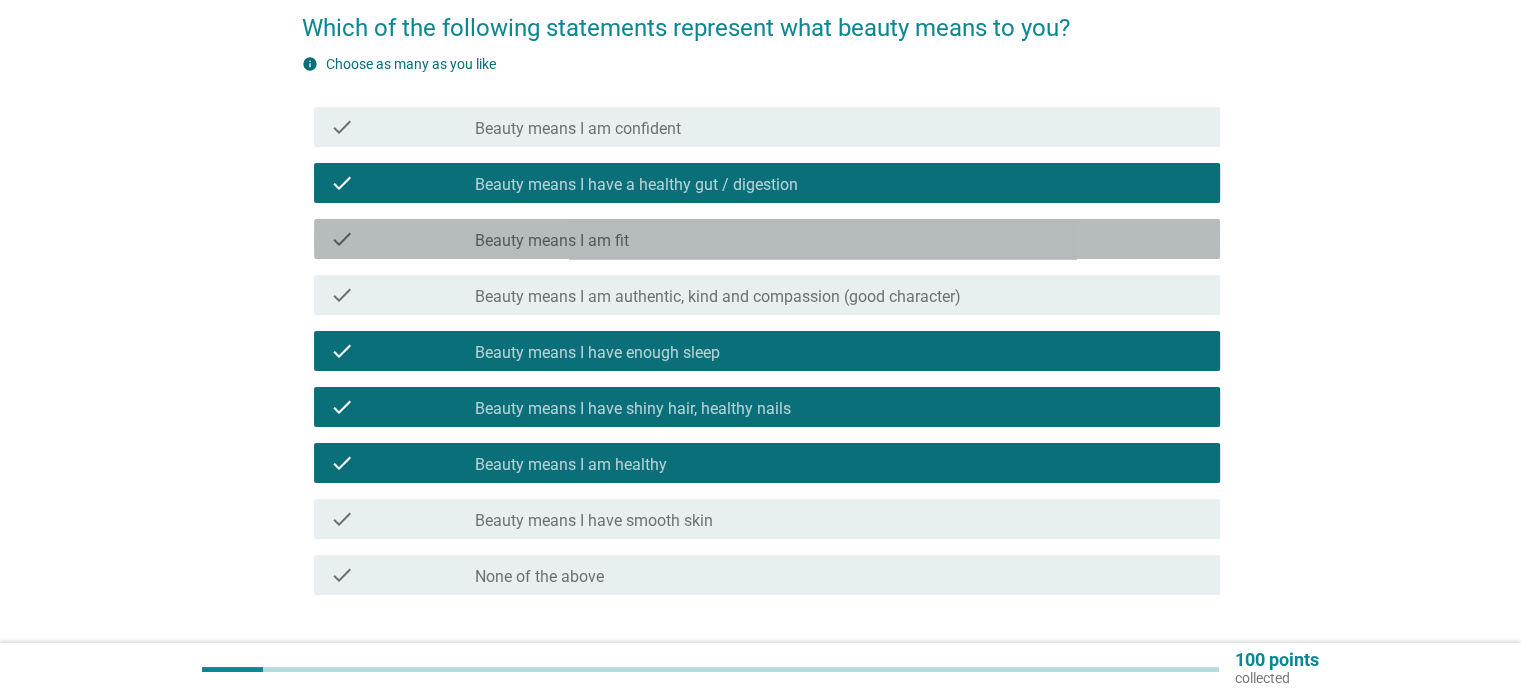 click on "check_box_outline_blank Beauty means I am fit" at bounding box center [839, 239] 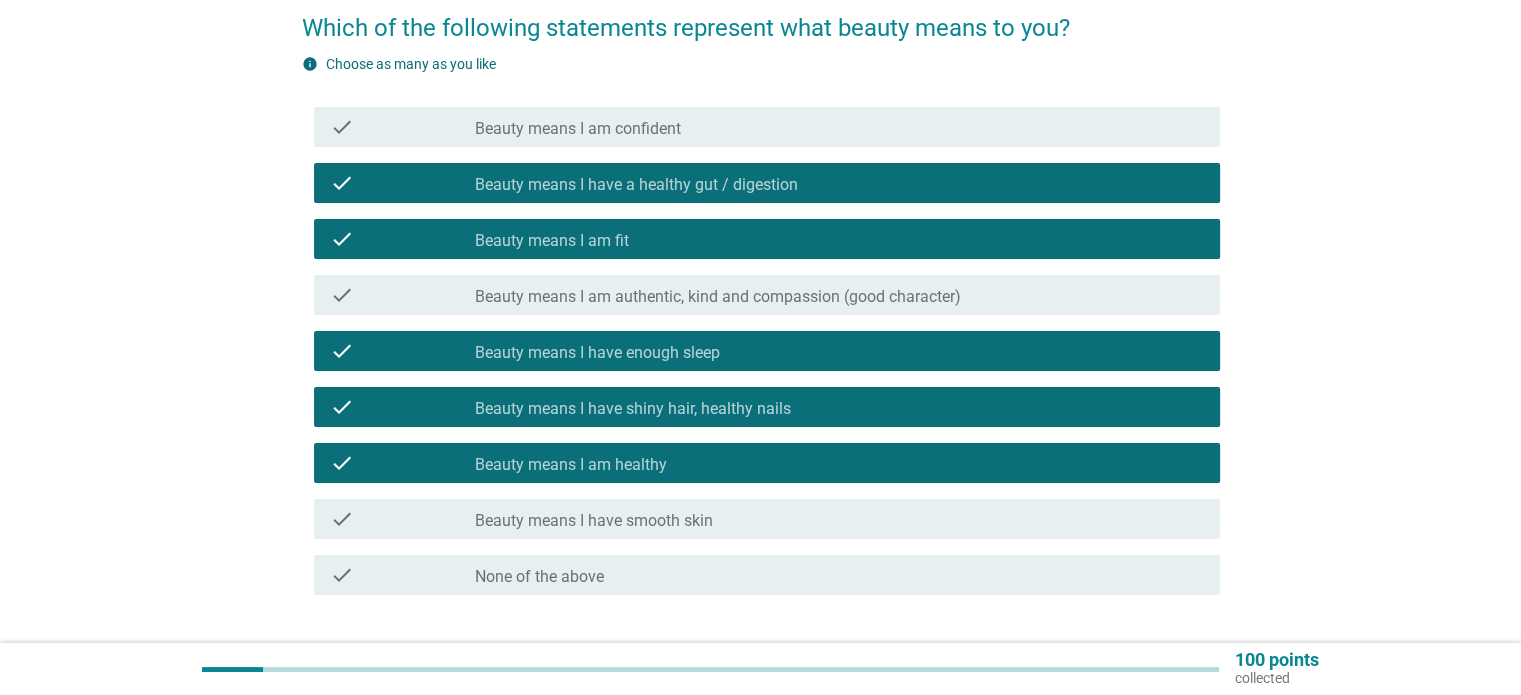 click on "check_box_outline_blank Beauty means I am confident" at bounding box center (839, 127) 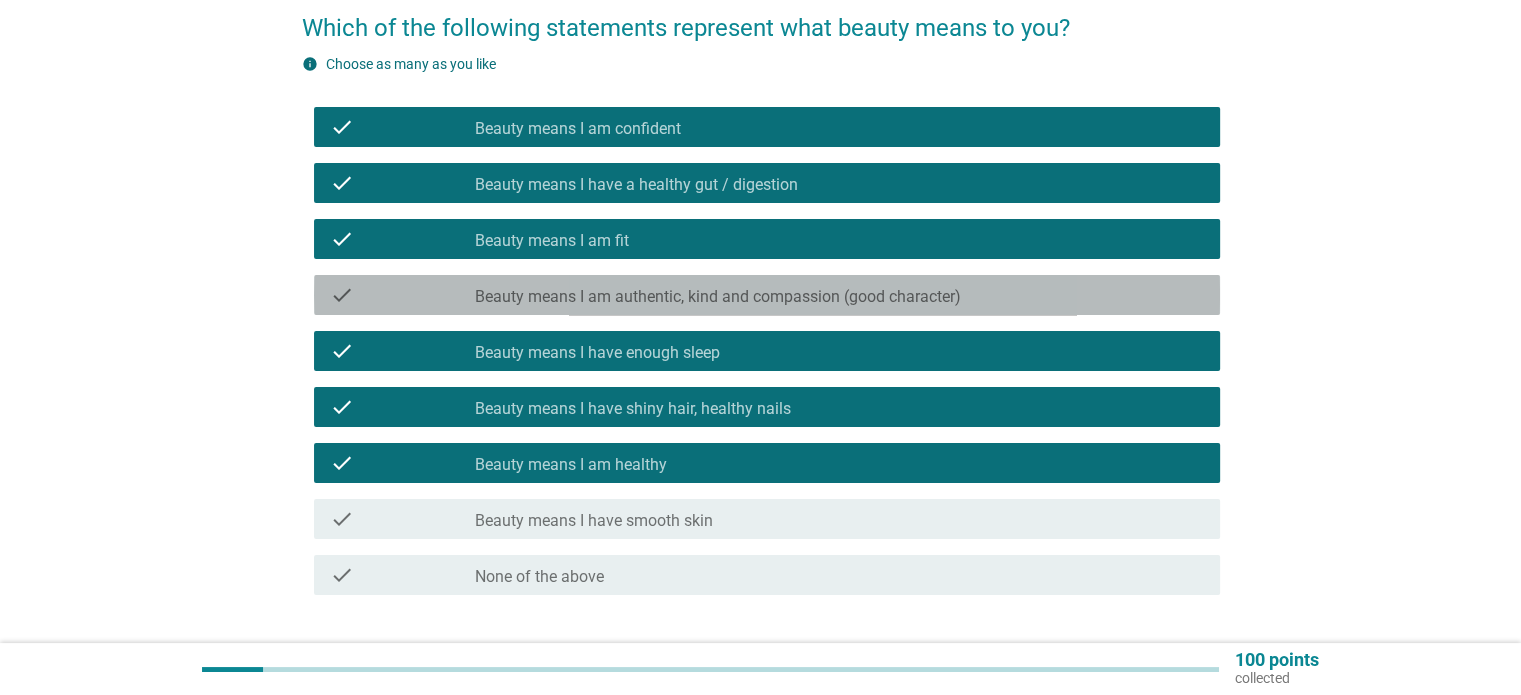 click on "check_box_outline_blank Beauty means I am authentic, kind and compassion (good character)" at bounding box center [839, 295] 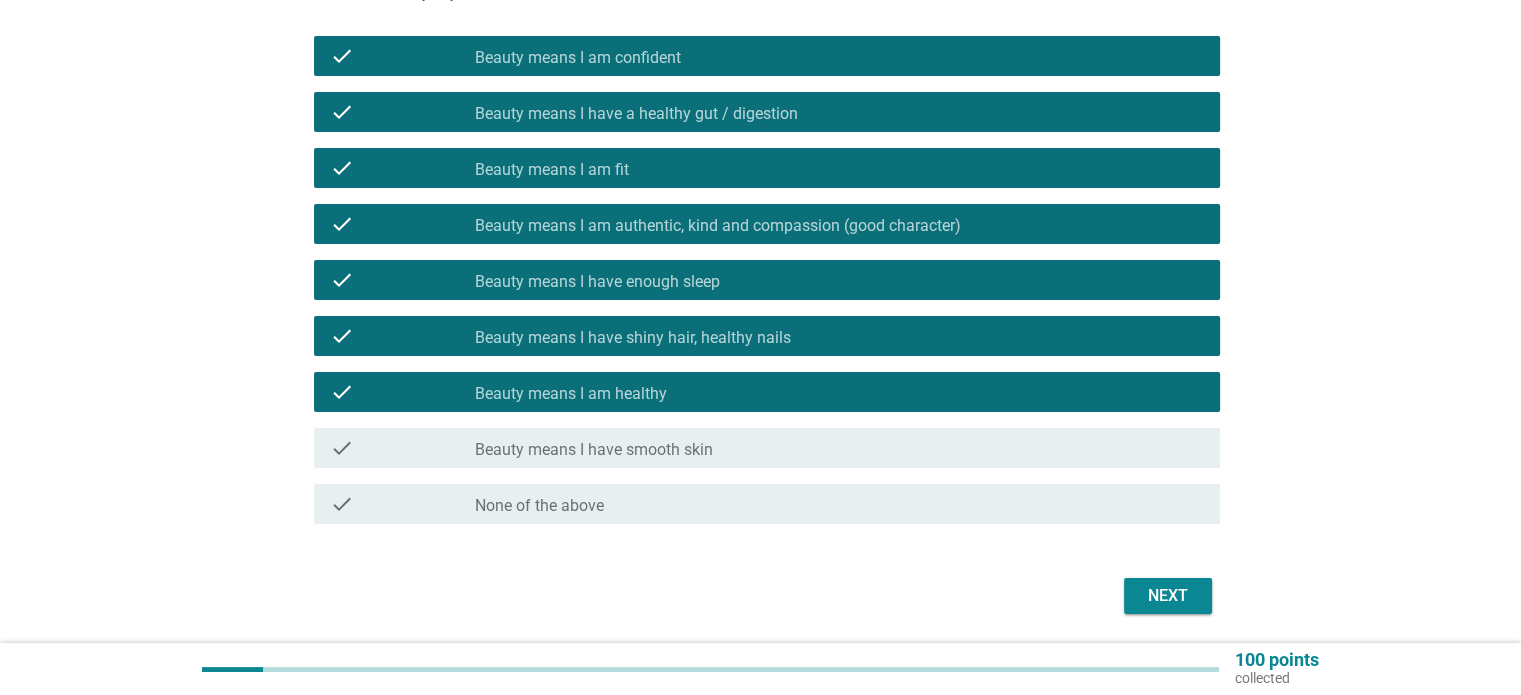 scroll, scrollTop: 237, scrollLeft: 0, axis: vertical 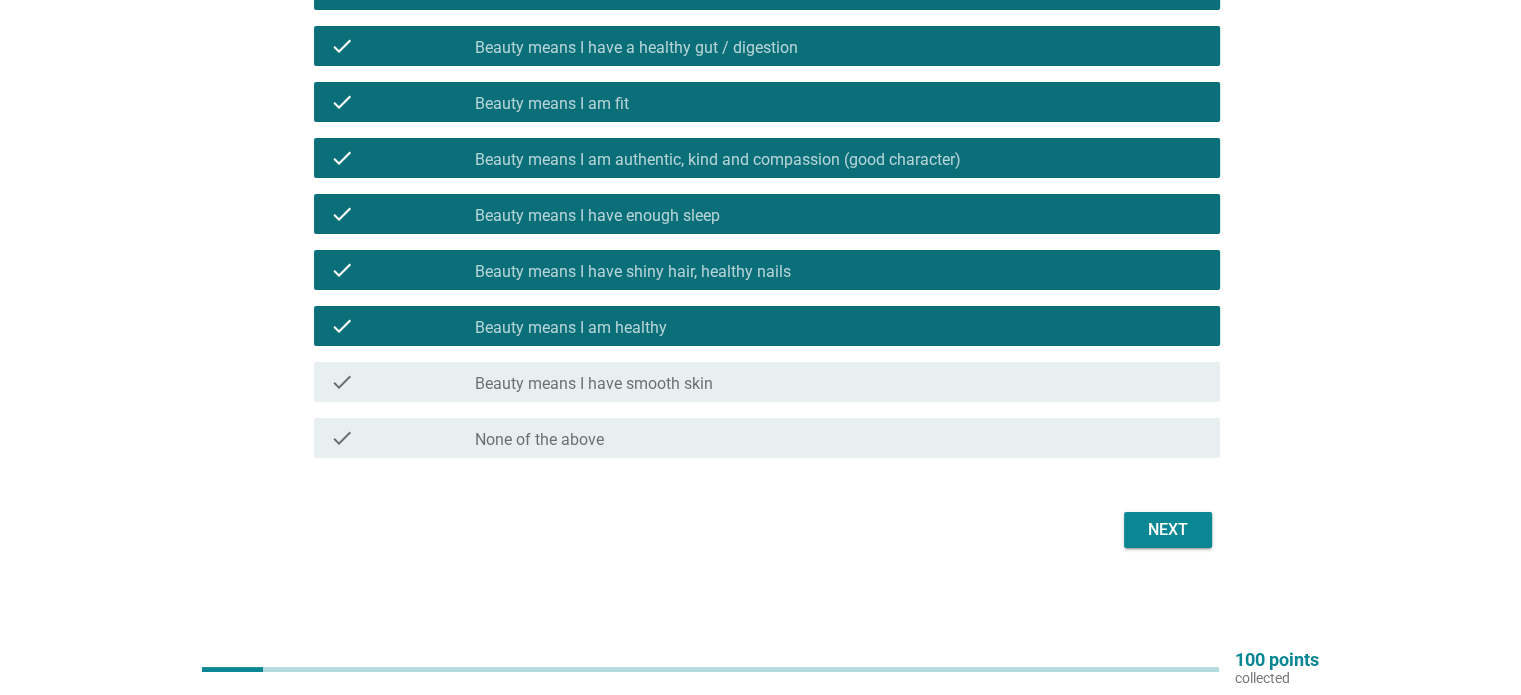 click on "Next" at bounding box center (1168, 530) 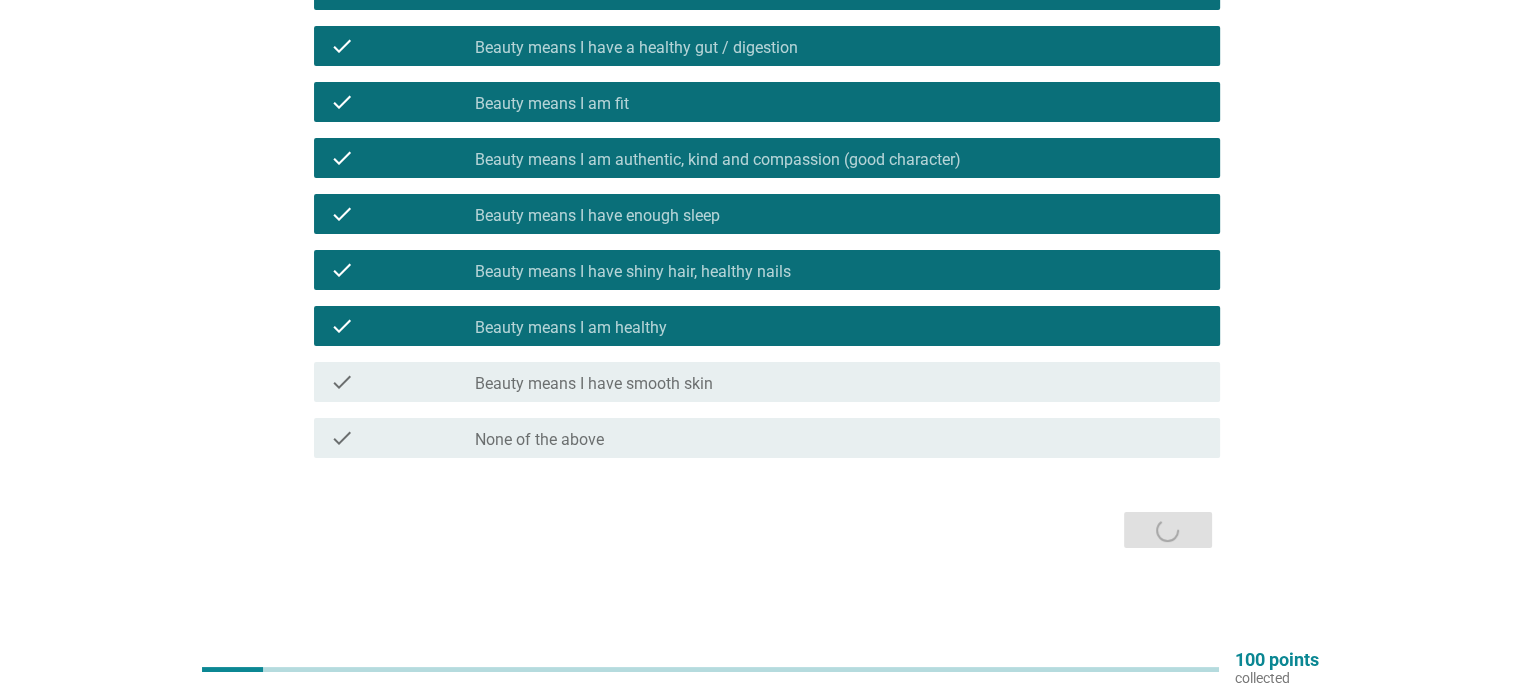 scroll, scrollTop: 0, scrollLeft: 0, axis: both 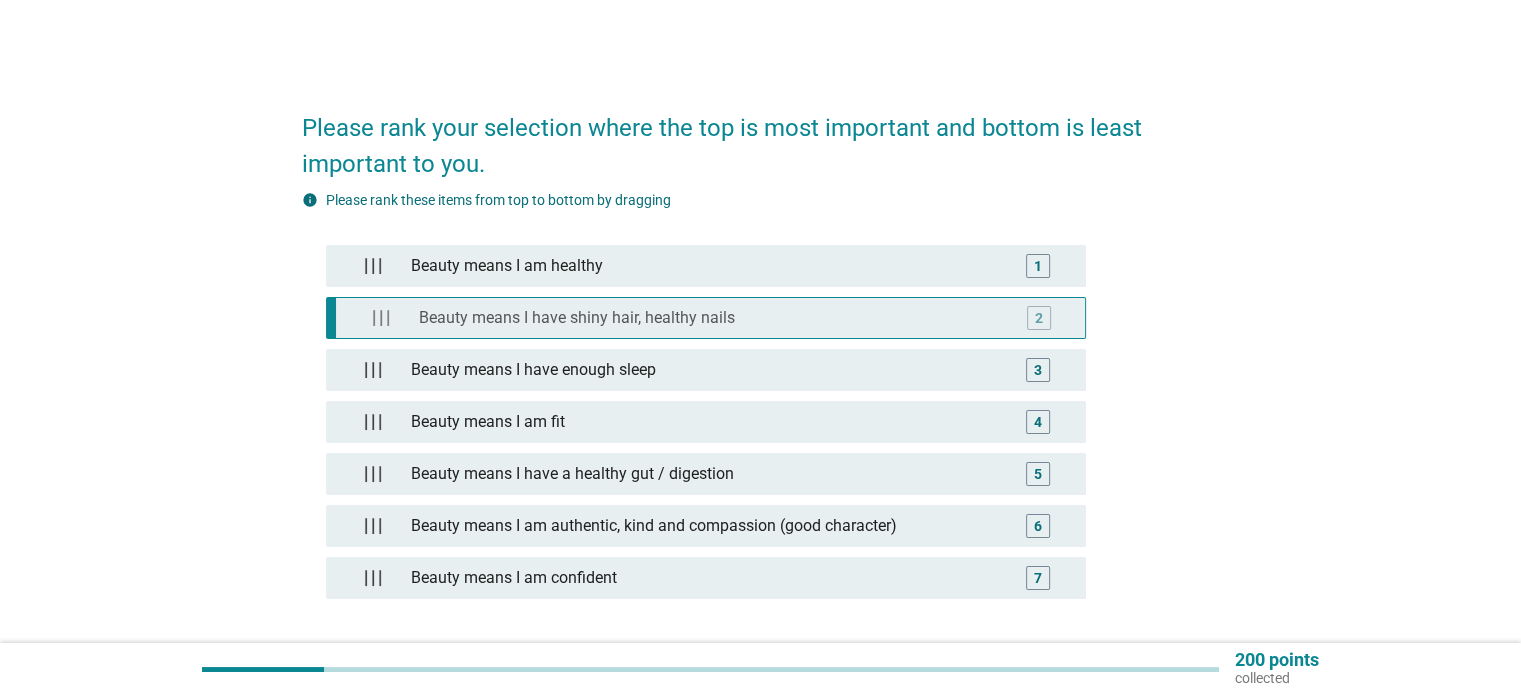 type 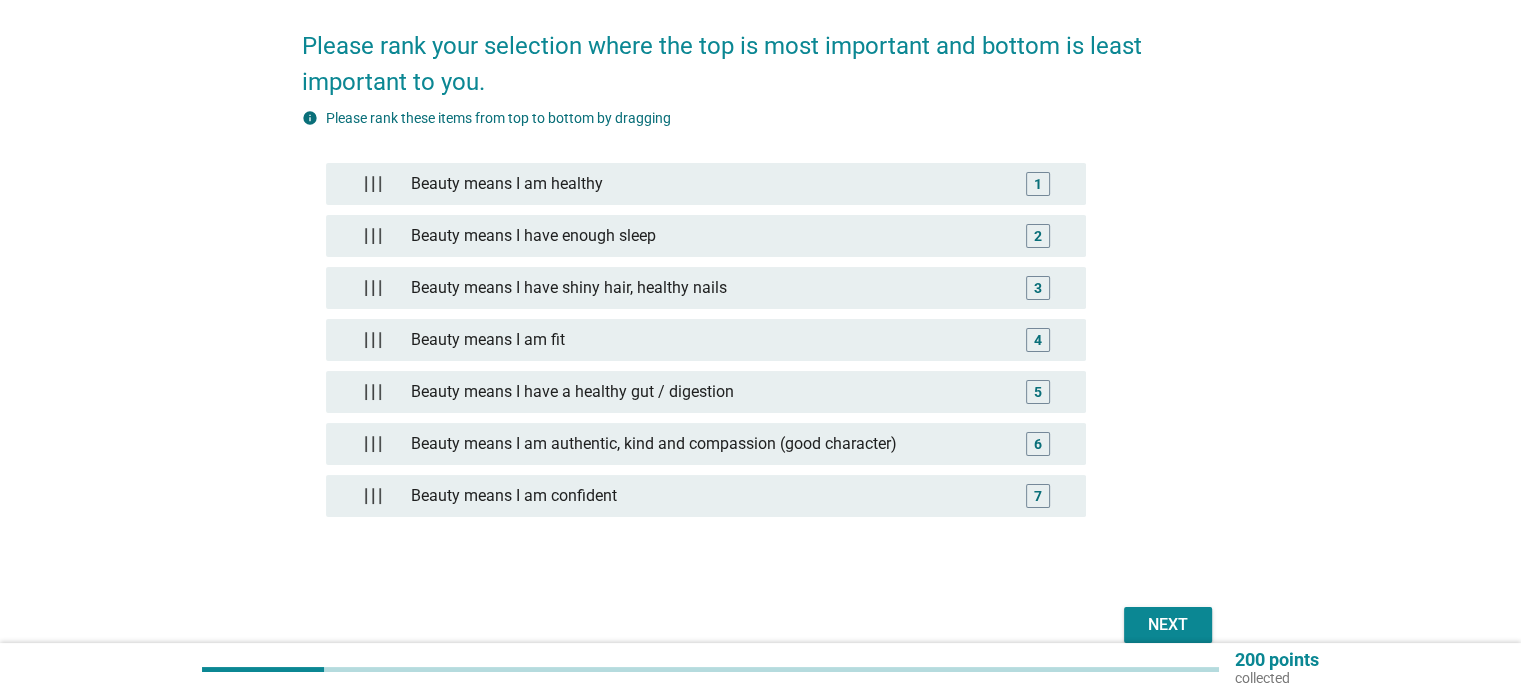 scroll, scrollTop: 175, scrollLeft: 0, axis: vertical 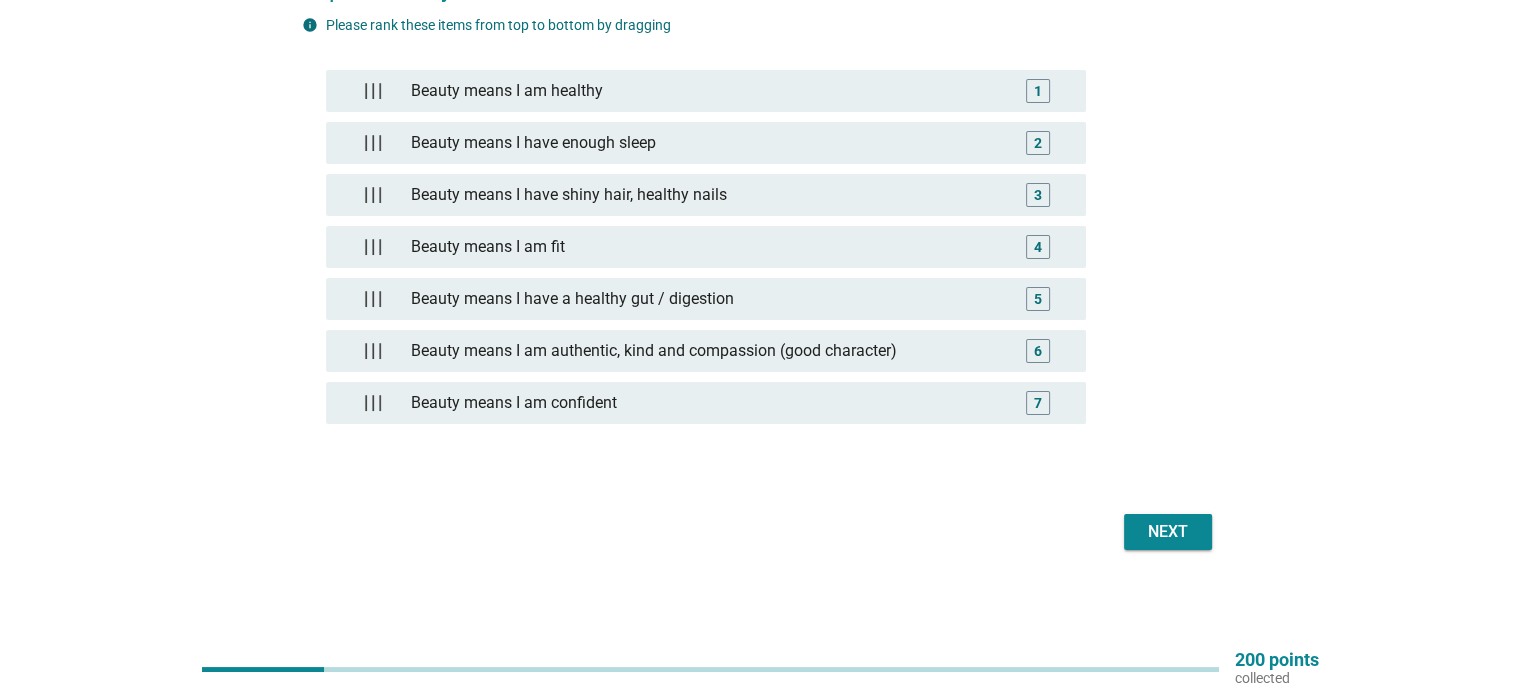 click on "Next" at bounding box center [1168, 532] 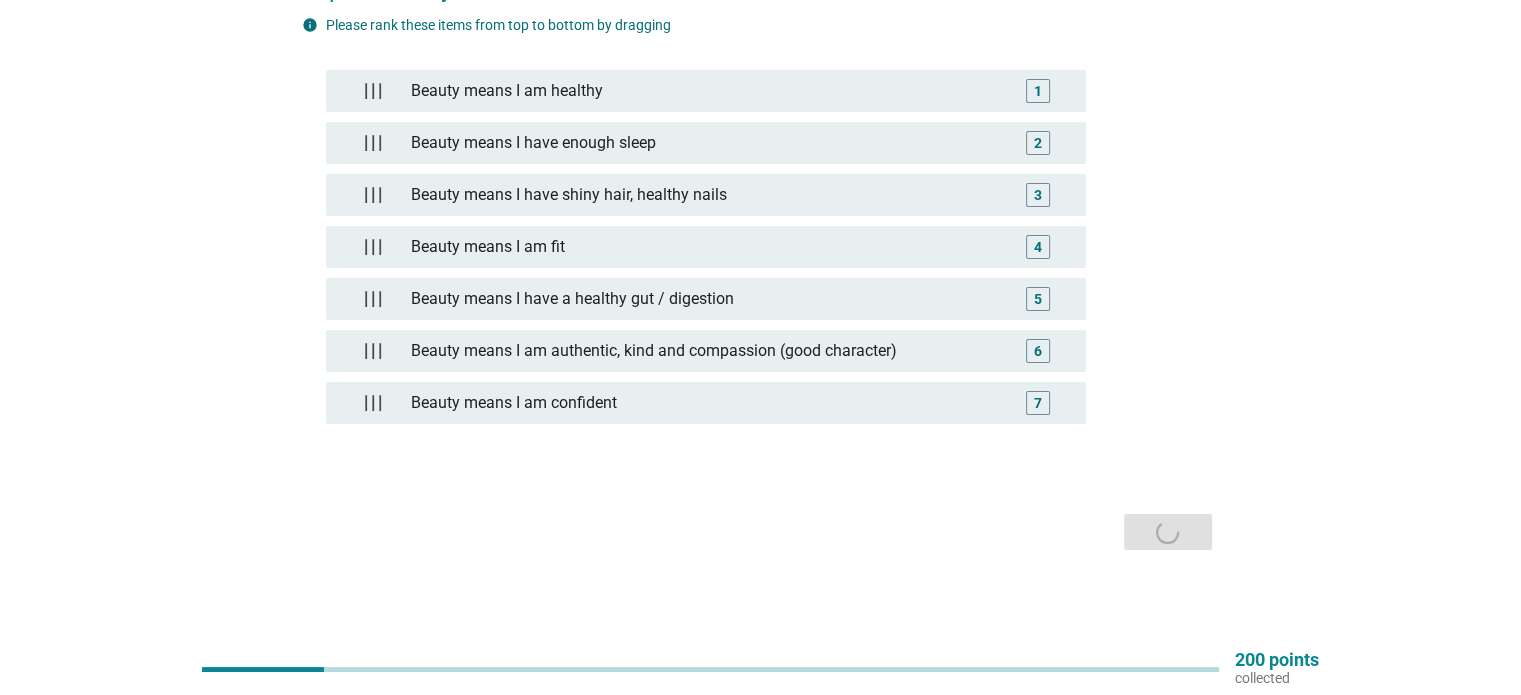 scroll, scrollTop: 0, scrollLeft: 0, axis: both 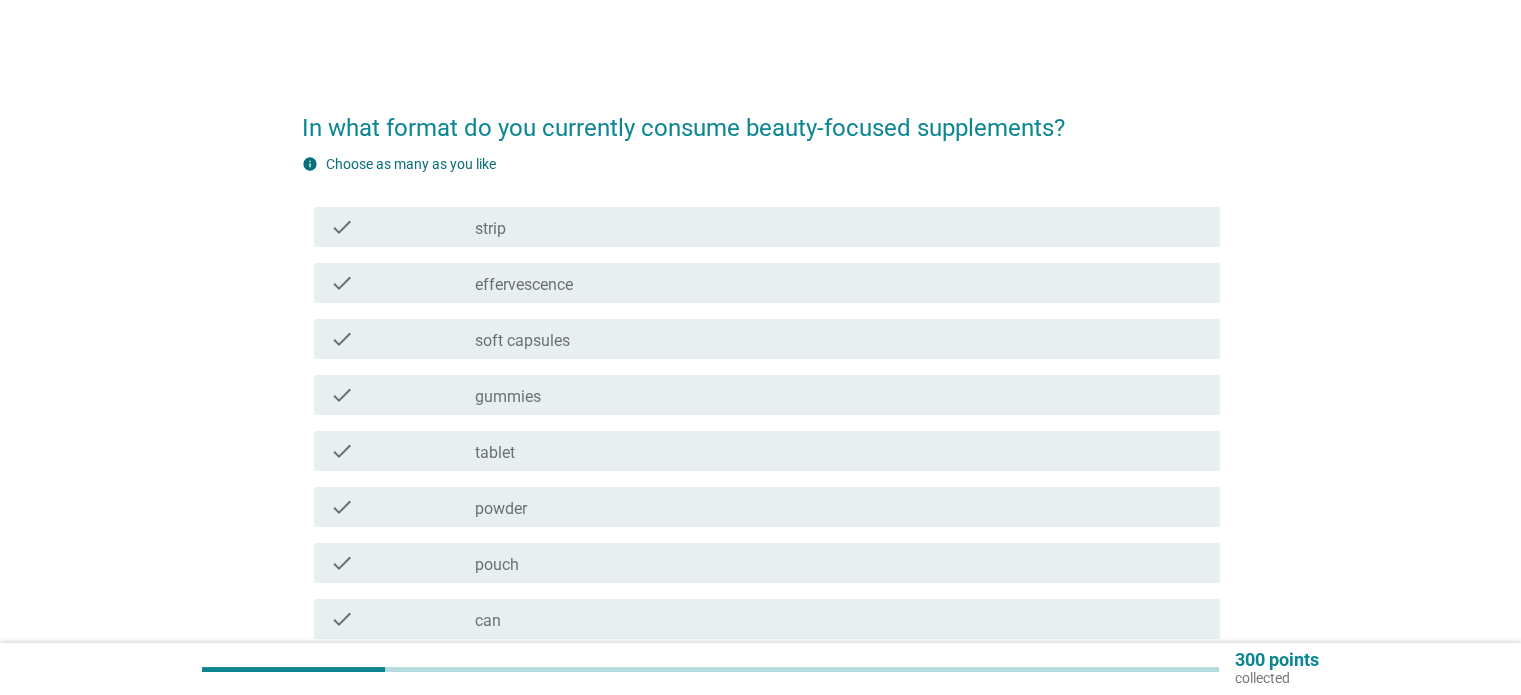 click on "check_box_outline_blank gummies" at bounding box center (839, 395) 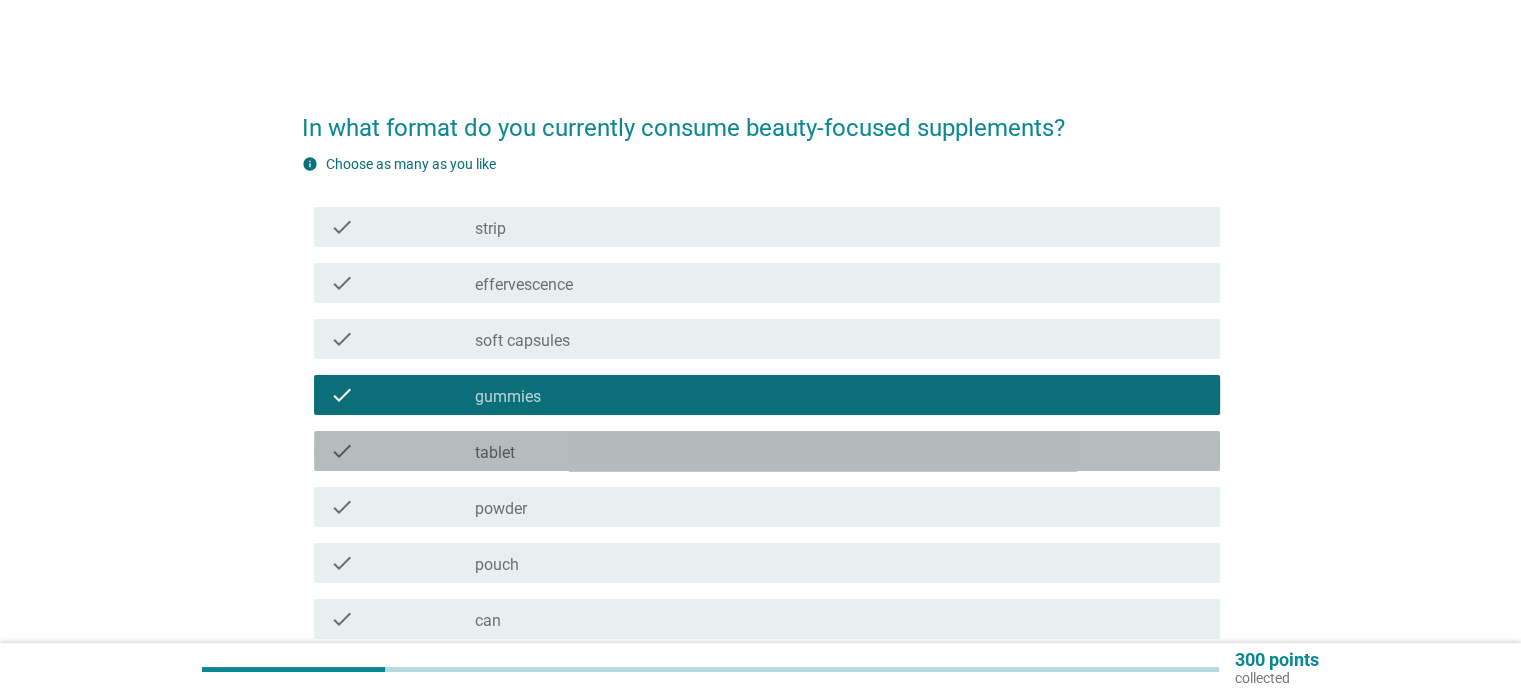 click on "check_box_outline_blank tablet" at bounding box center [839, 451] 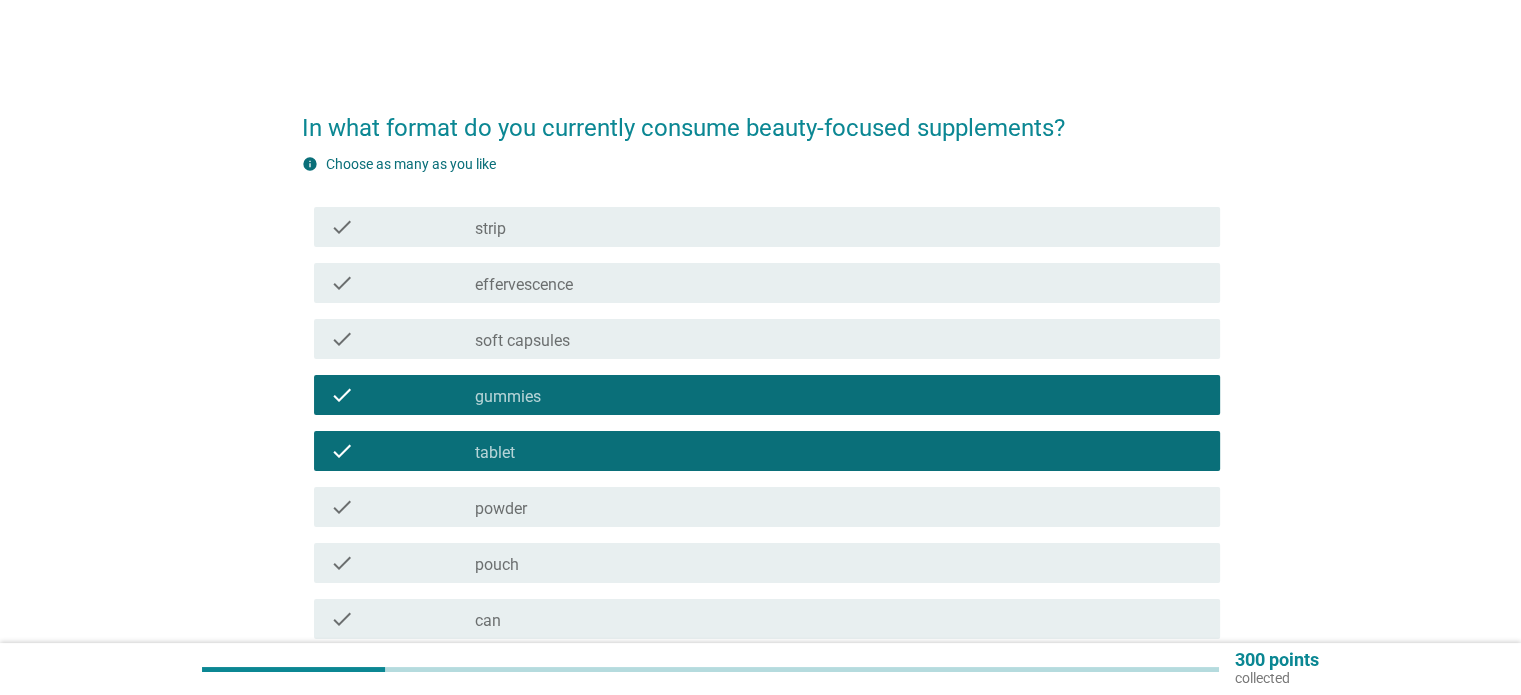click on "soft capsules" at bounding box center (522, 341) 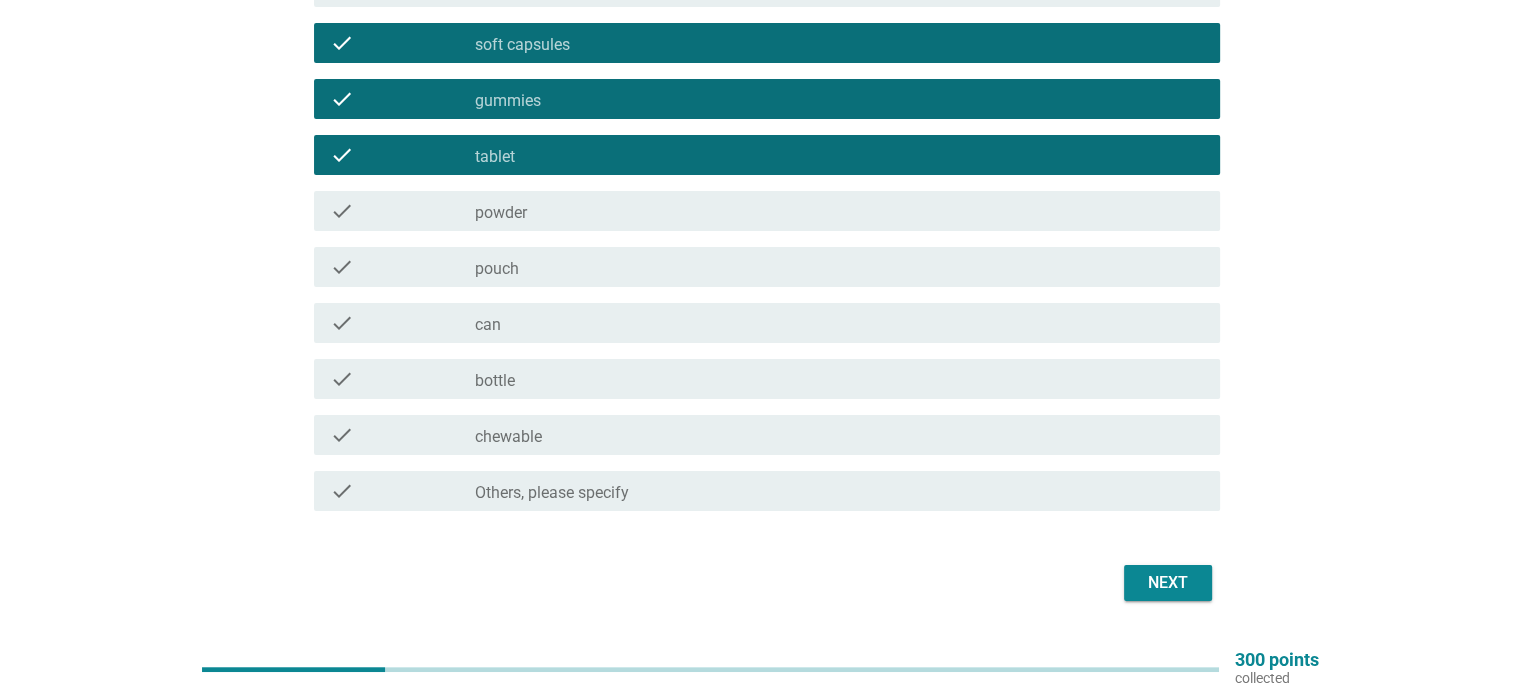scroll, scrollTop: 300, scrollLeft: 0, axis: vertical 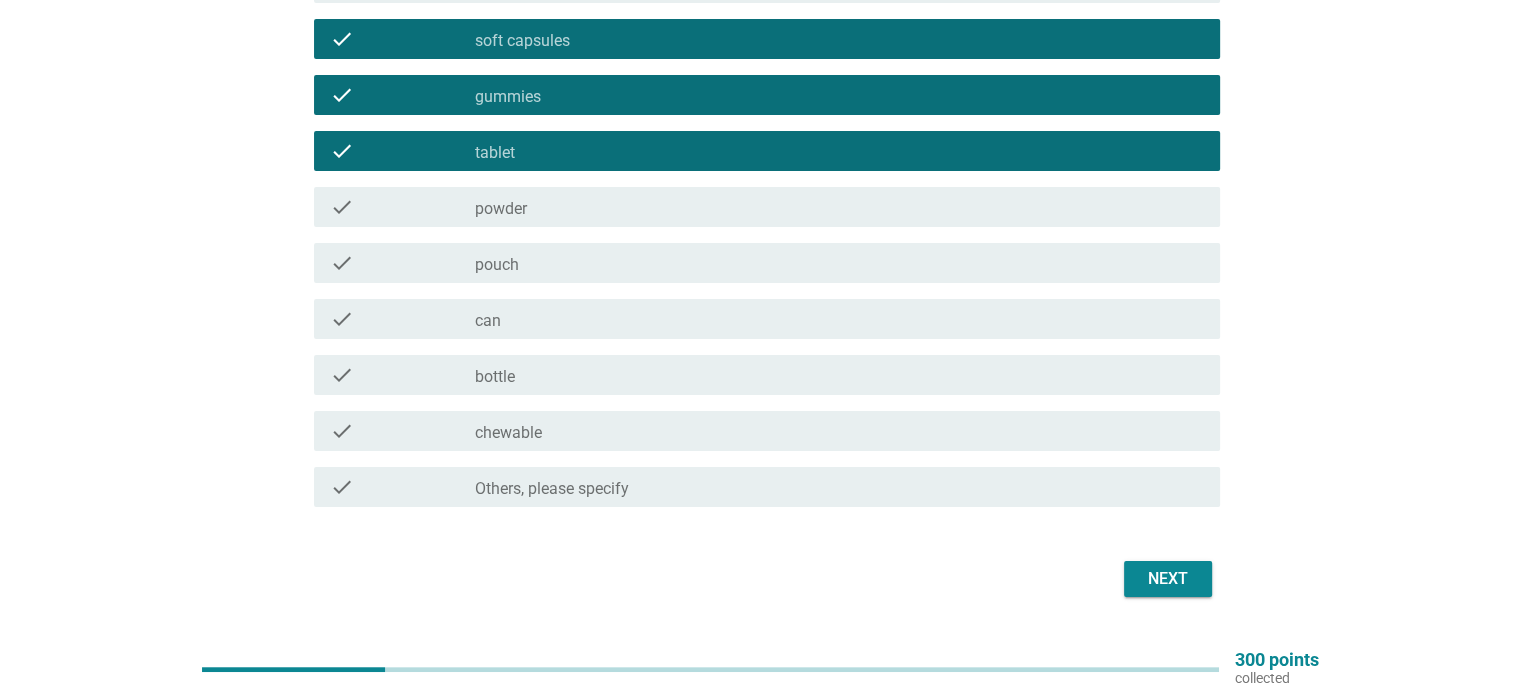 click on "Next" at bounding box center [1168, 579] 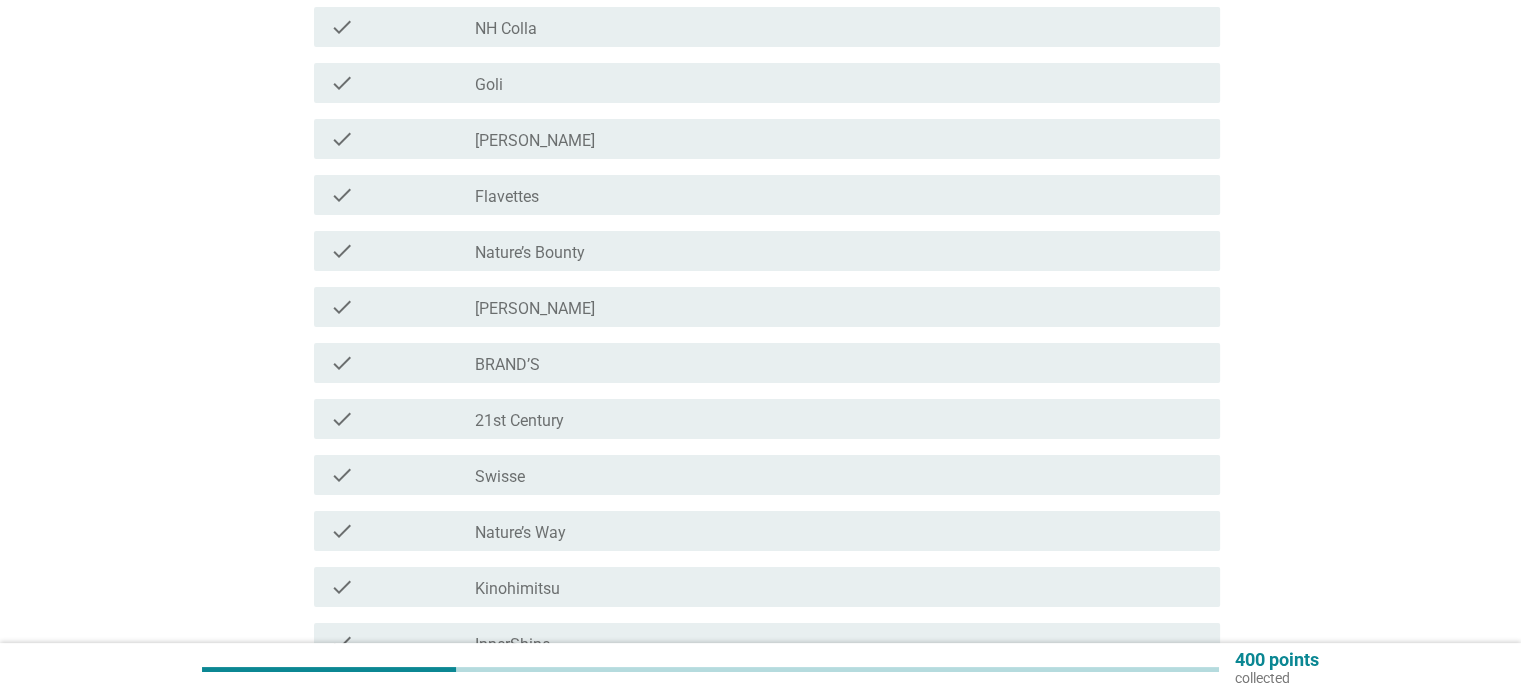 scroll, scrollTop: 300, scrollLeft: 0, axis: vertical 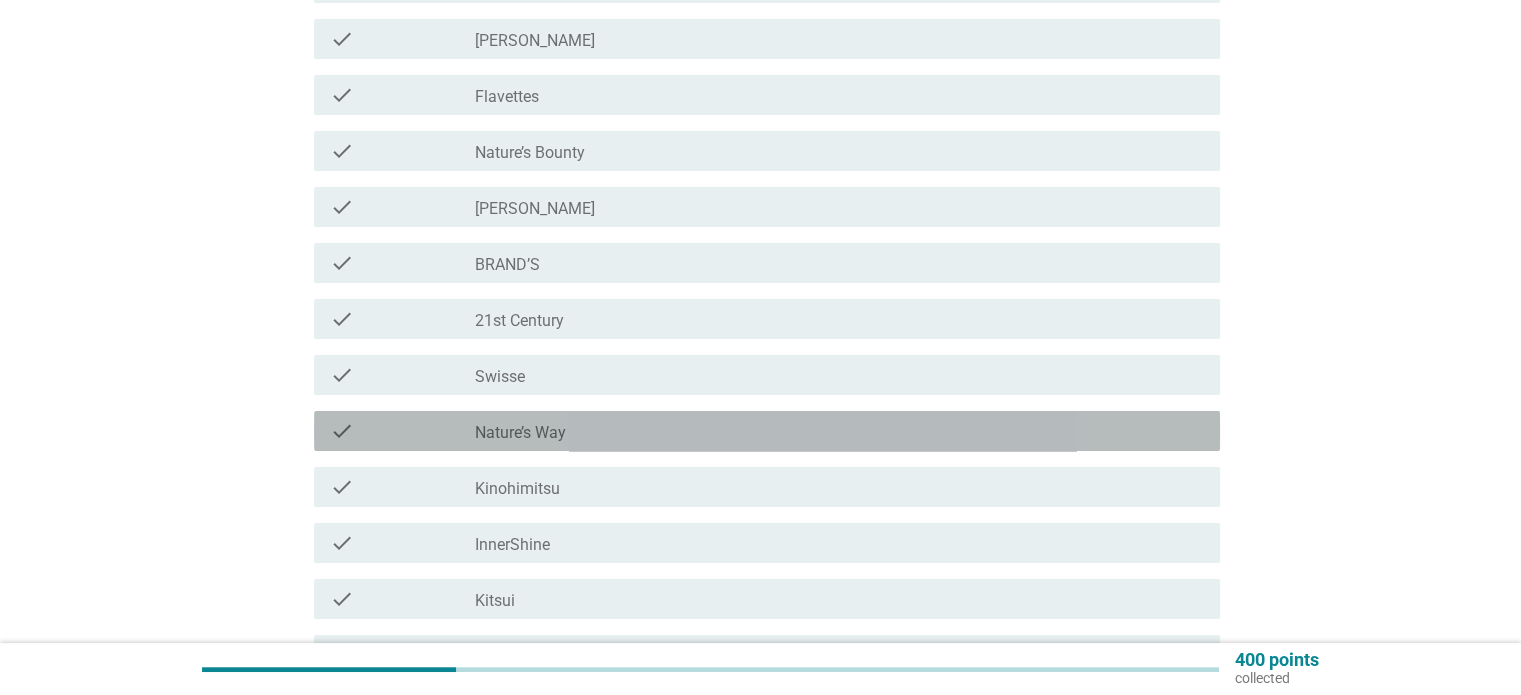 click on "Nature’s Way" at bounding box center (520, 433) 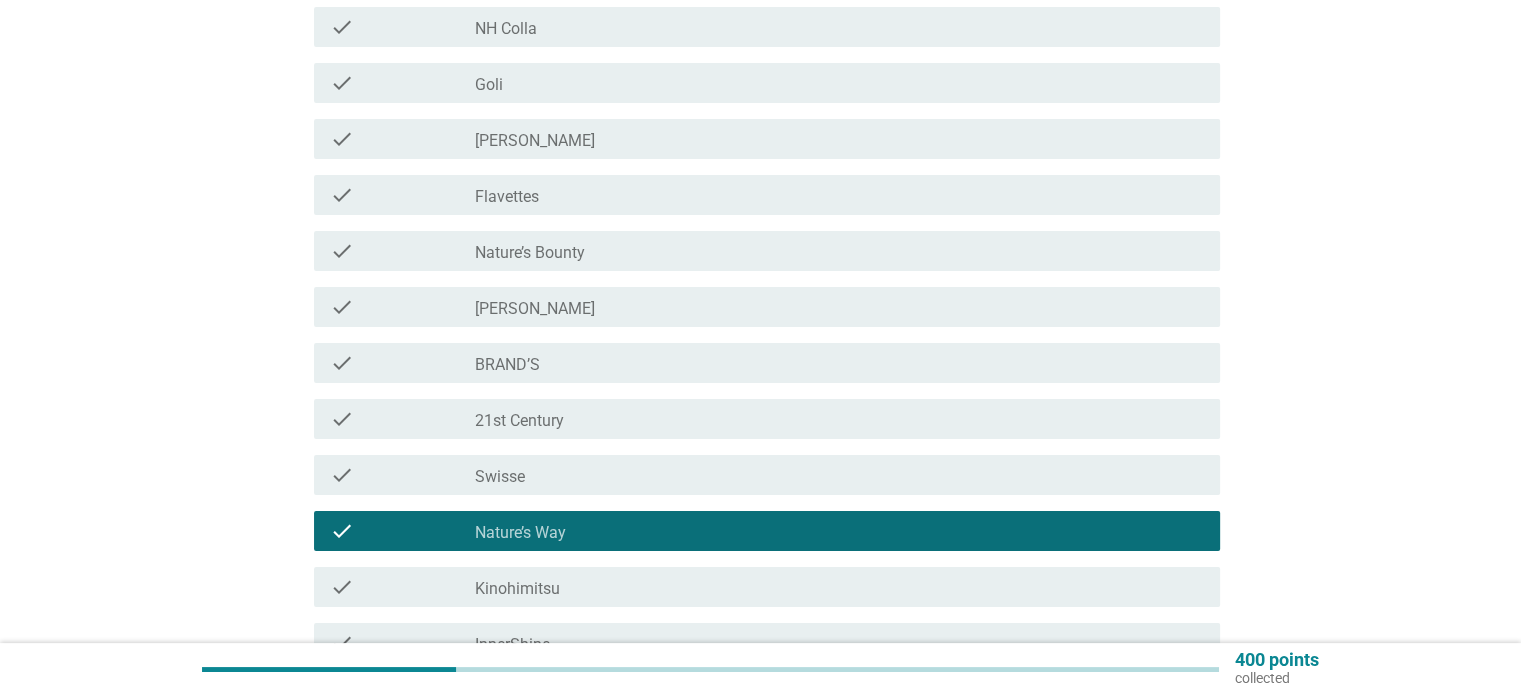 scroll, scrollTop: 100, scrollLeft: 0, axis: vertical 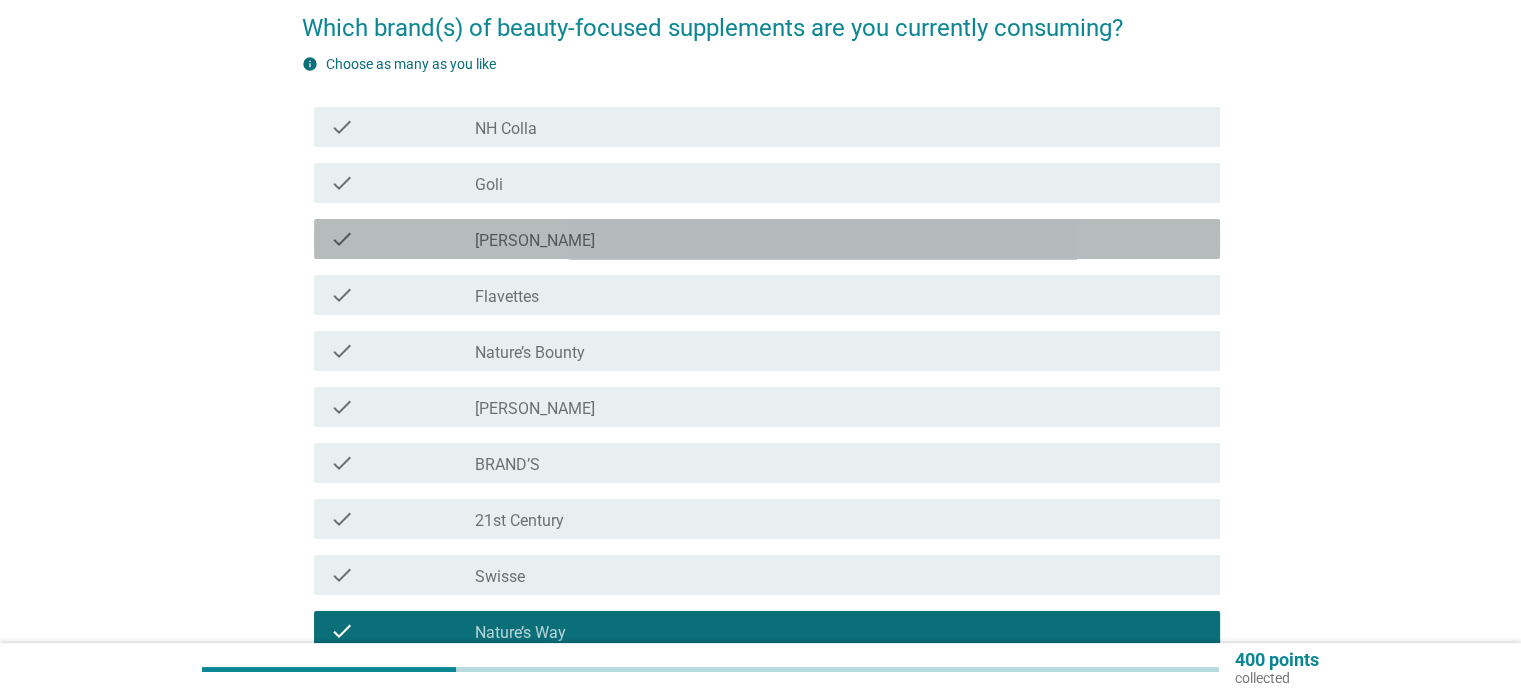 click on "[PERSON_NAME]" at bounding box center (535, 241) 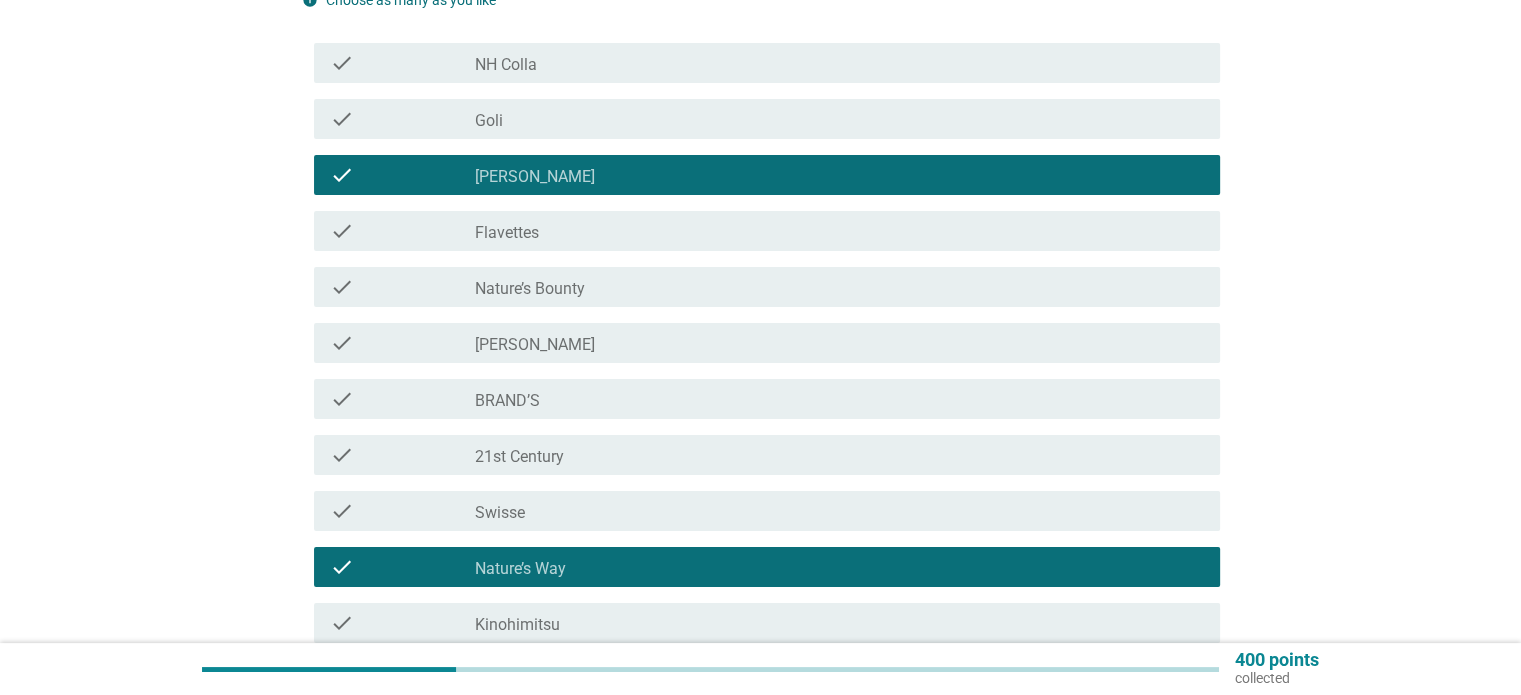 scroll, scrollTop: 200, scrollLeft: 0, axis: vertical 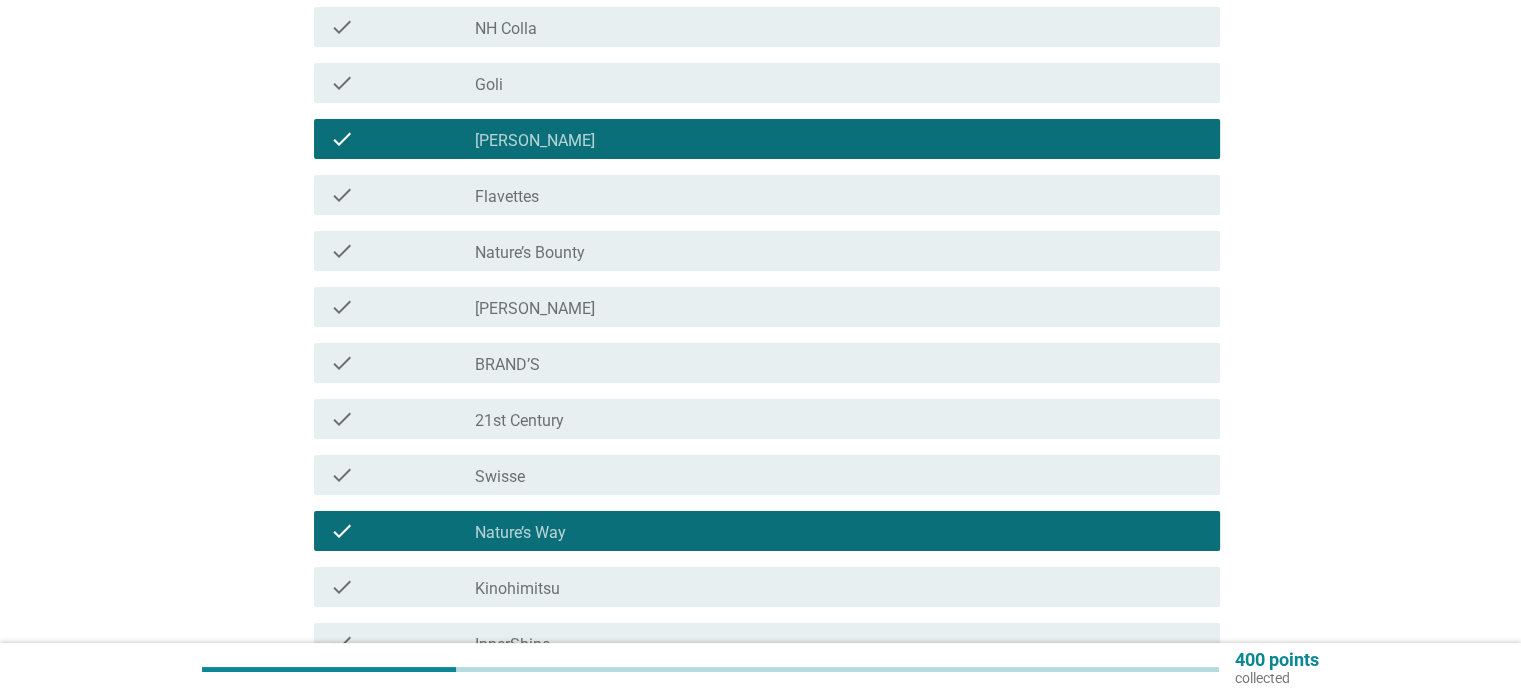 click on "check_box_outline_blank 21st Century" at bounding box center [839, 419] 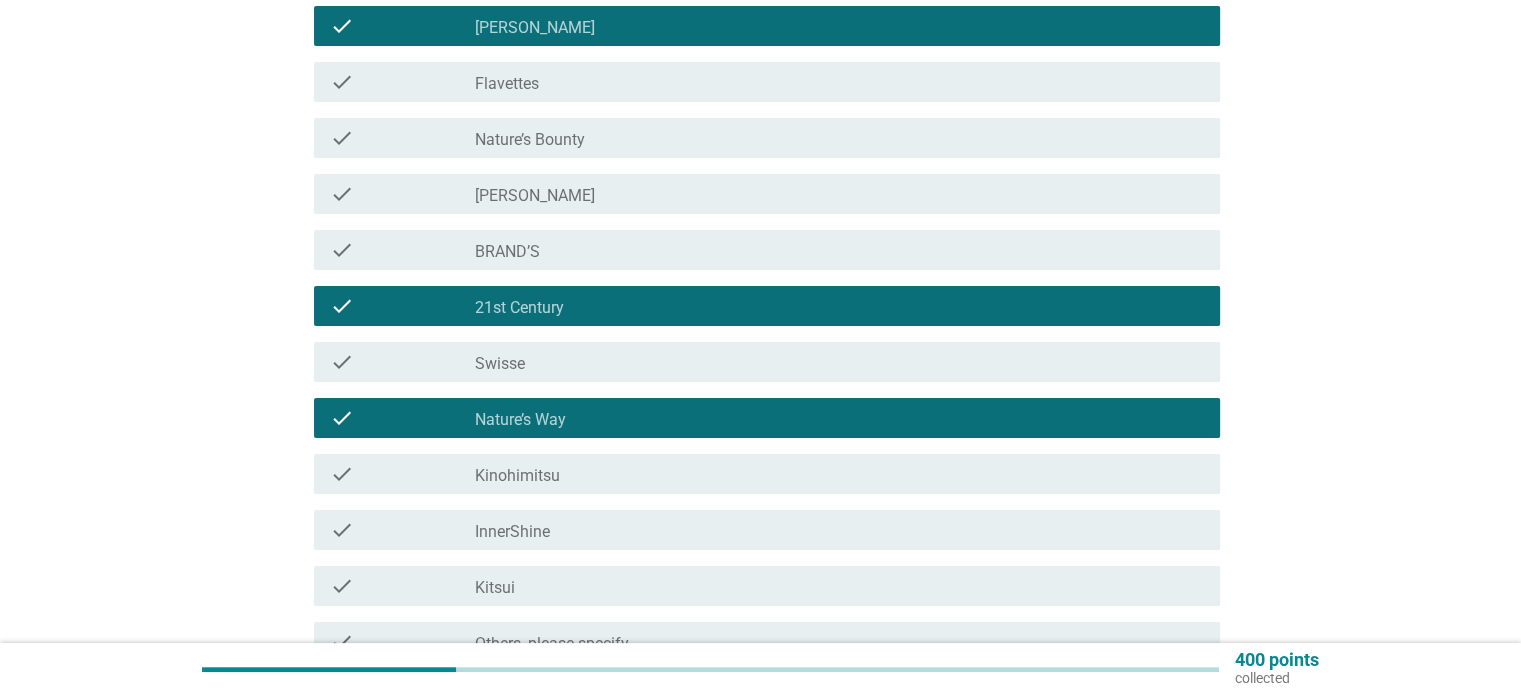 scroll, scrollTop: 500, scrollLeft: 0, axis: vertical 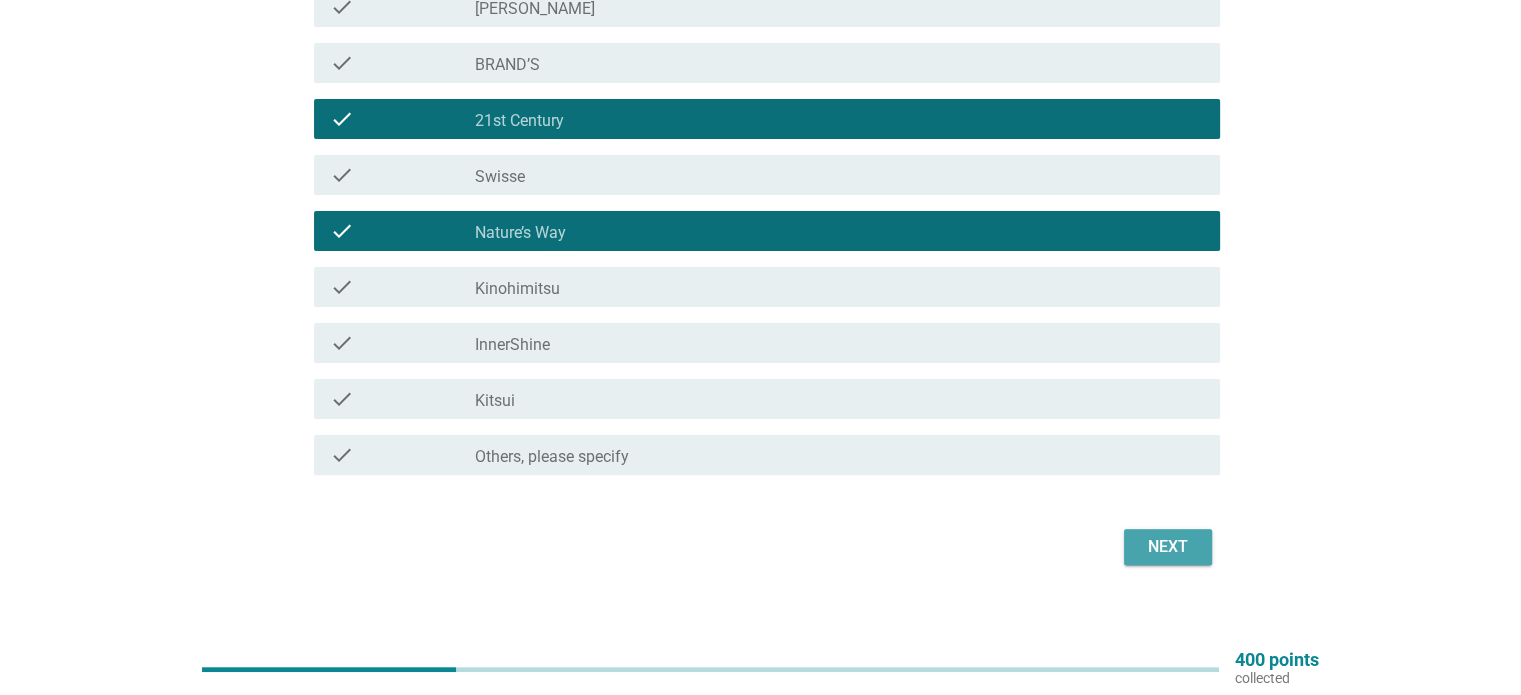 click on "Next" at bounding box center (1168, 547) 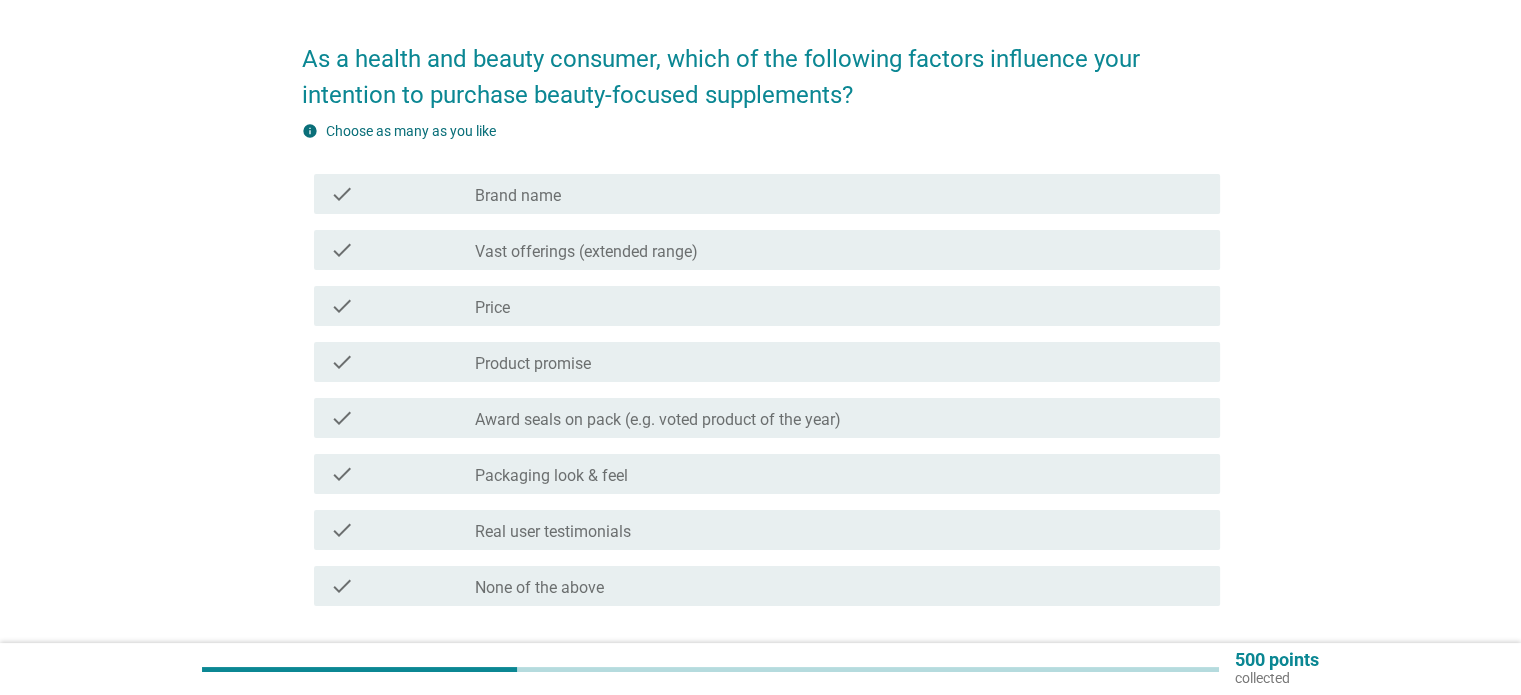 scroll, scrollTop: 100, scrollLeft: 0, axis: vertical 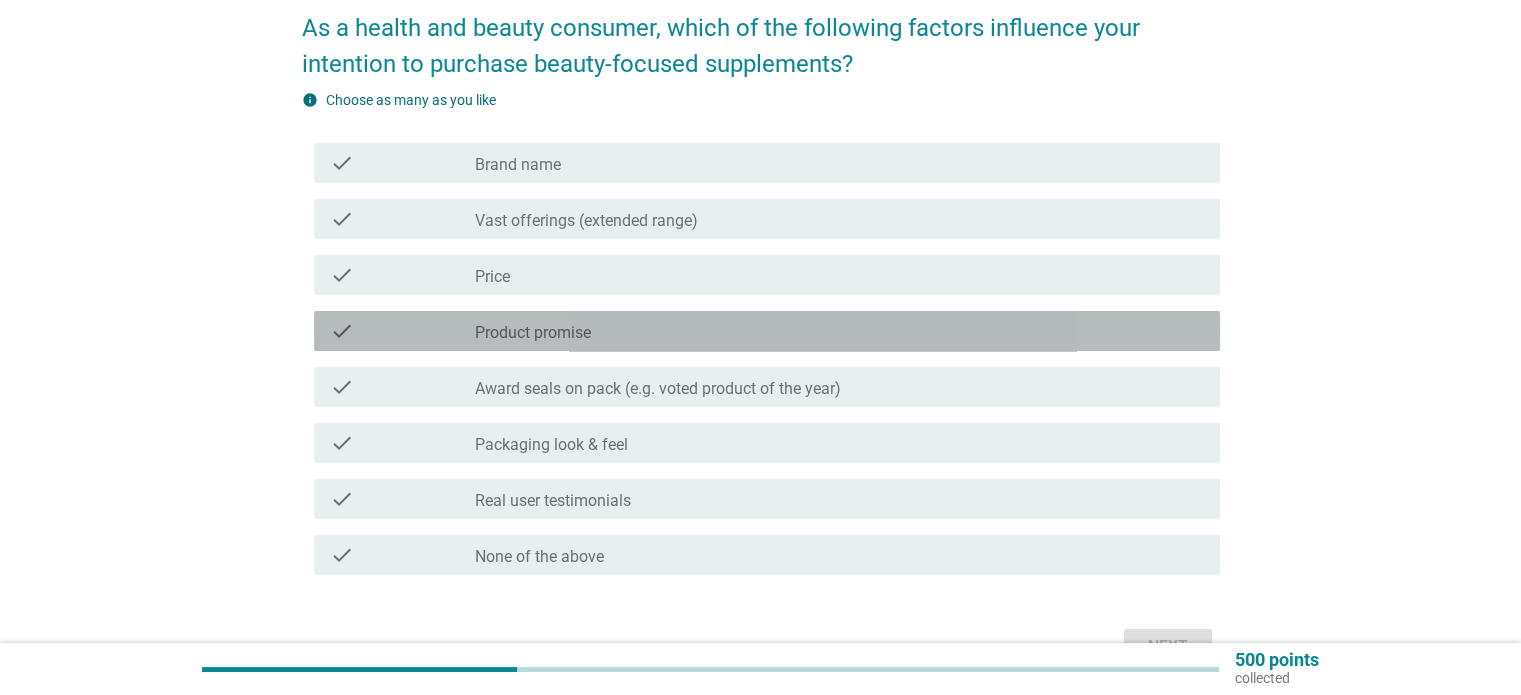 click on "check_box_outline_blank Product promise" at bounding box center (839, 331) 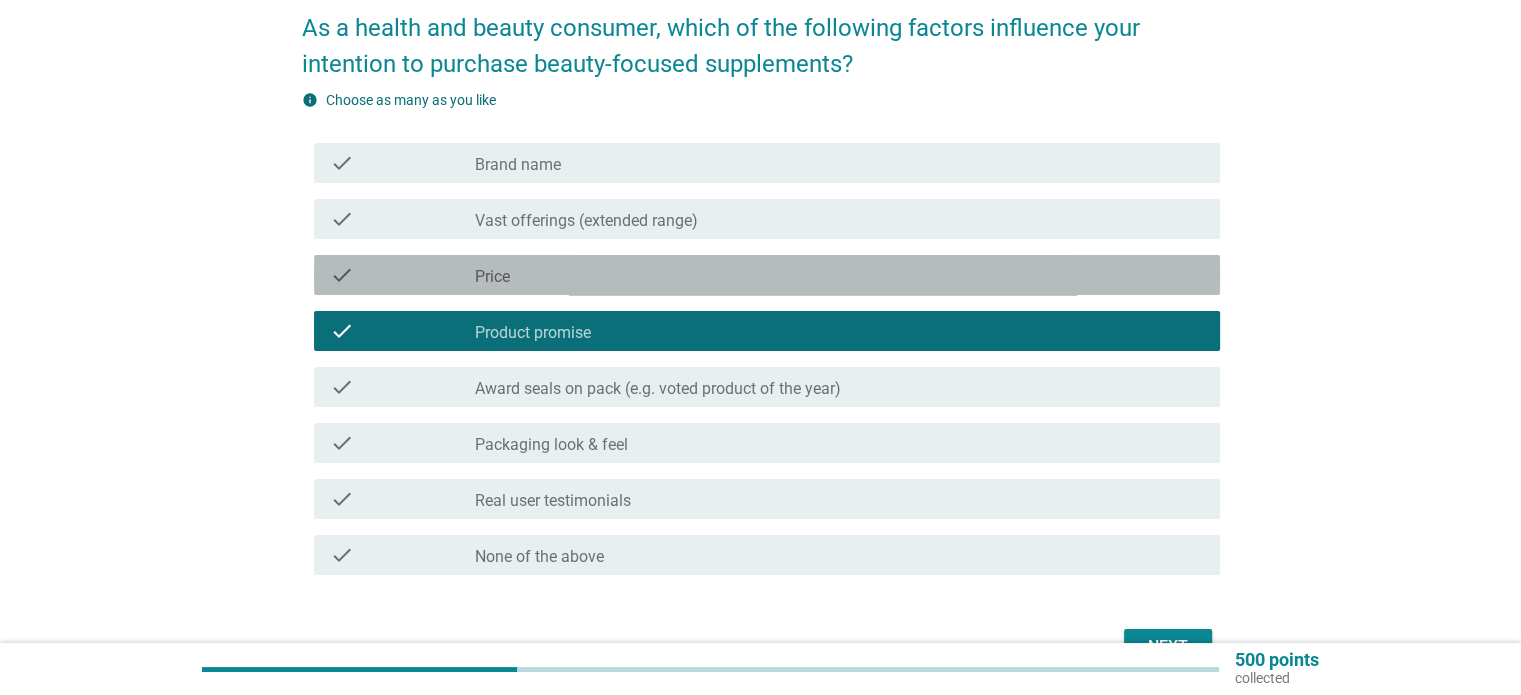 click on "check_box_outline_blank Price" at bounding box center [839, 275] 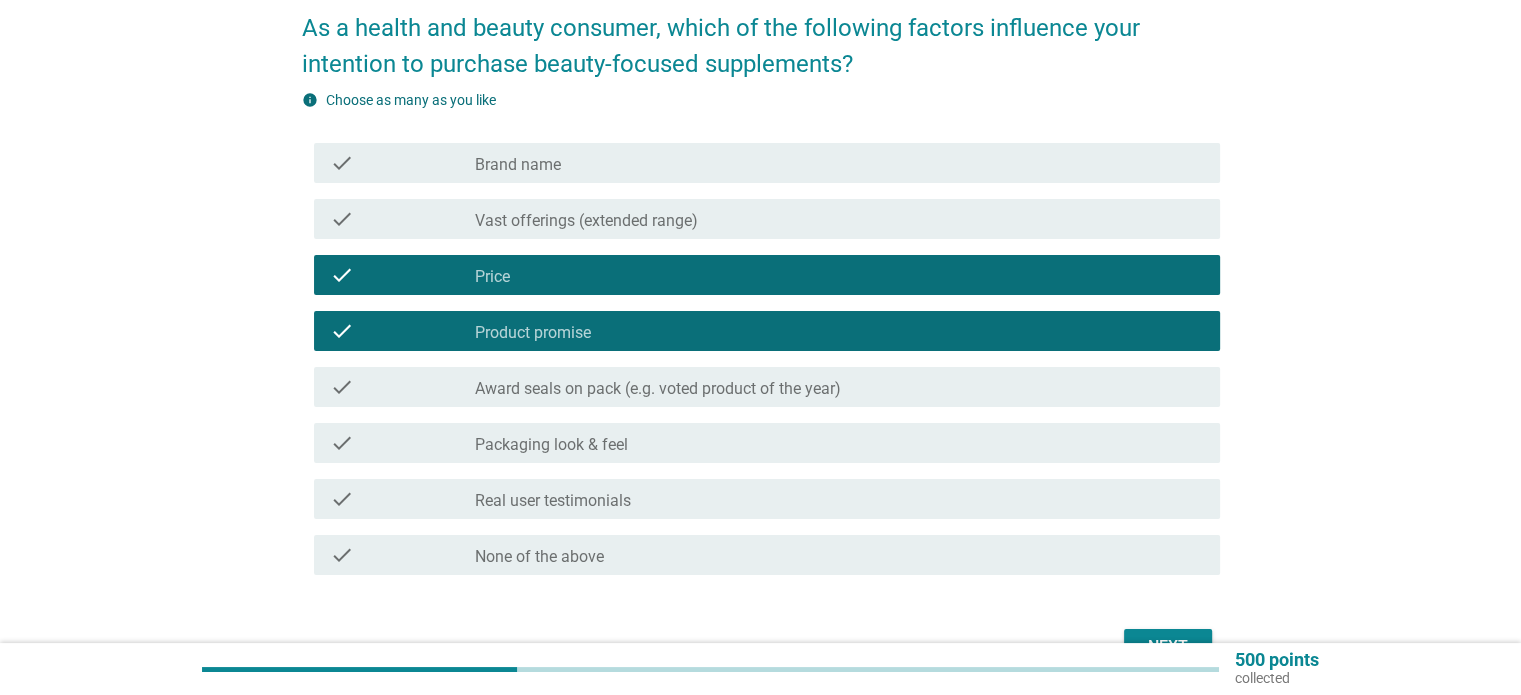 click on "check_box_outline_blank Real user testimonials" at bounding box center [839, 499] 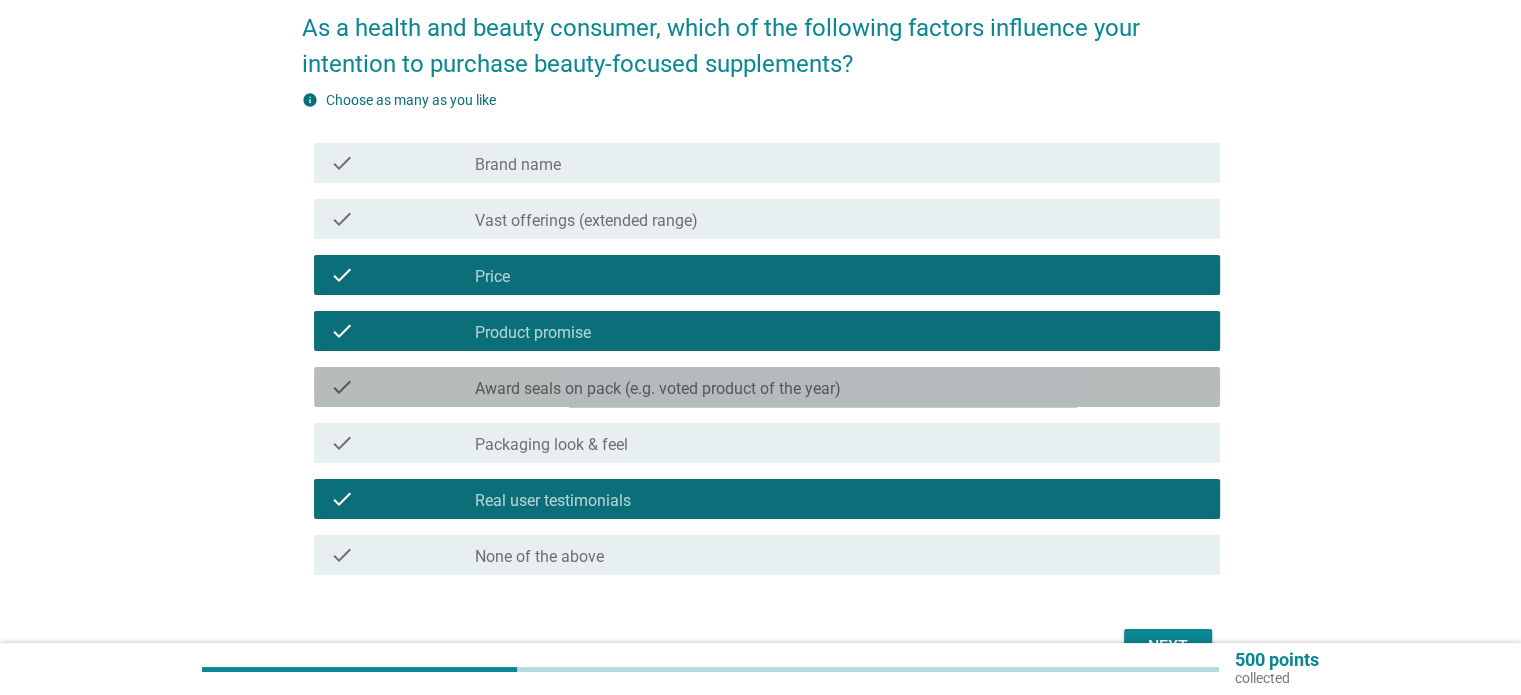 click on "check     check_box_outline_blank Award seals on pack (e.g. voted product of the year)" at bounding box center [767, 387] 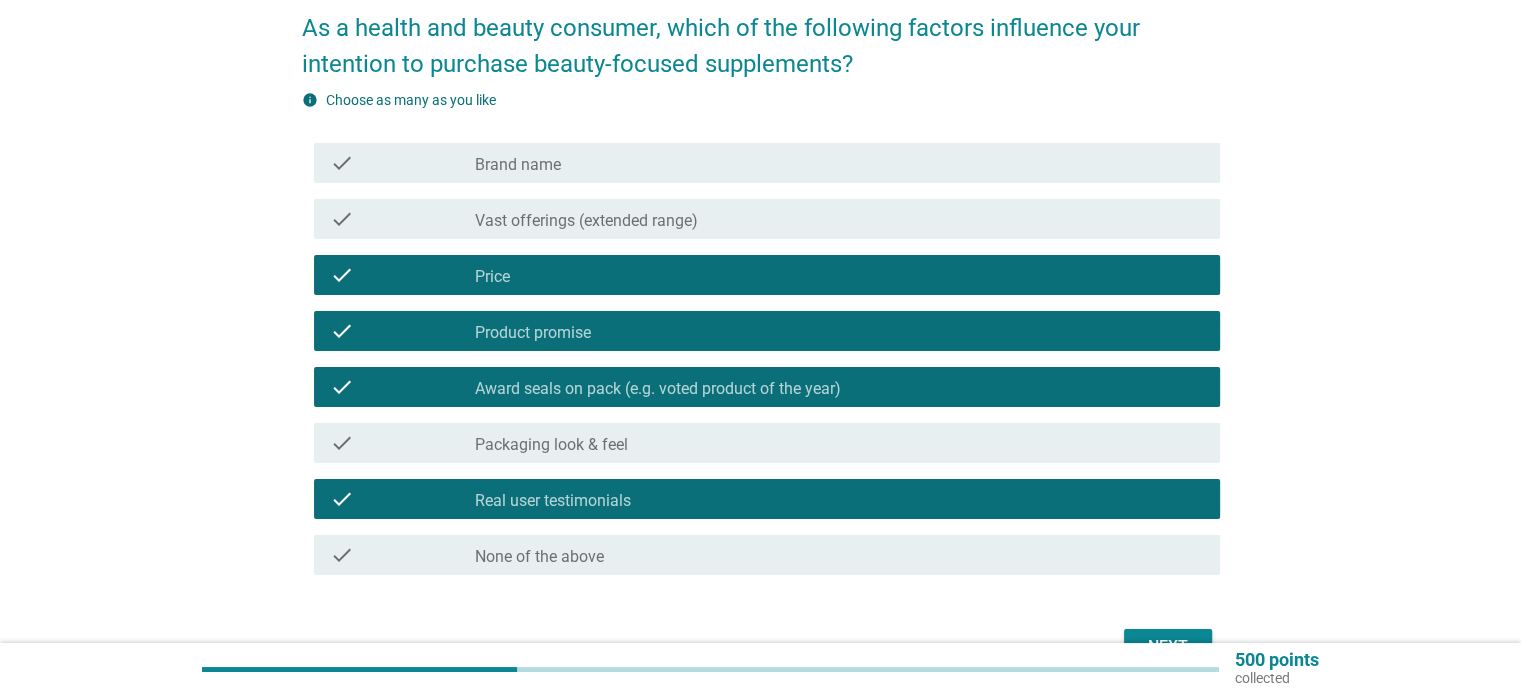 click on "check_box_outline_blank Brand name" at bounding box center [839, 163] 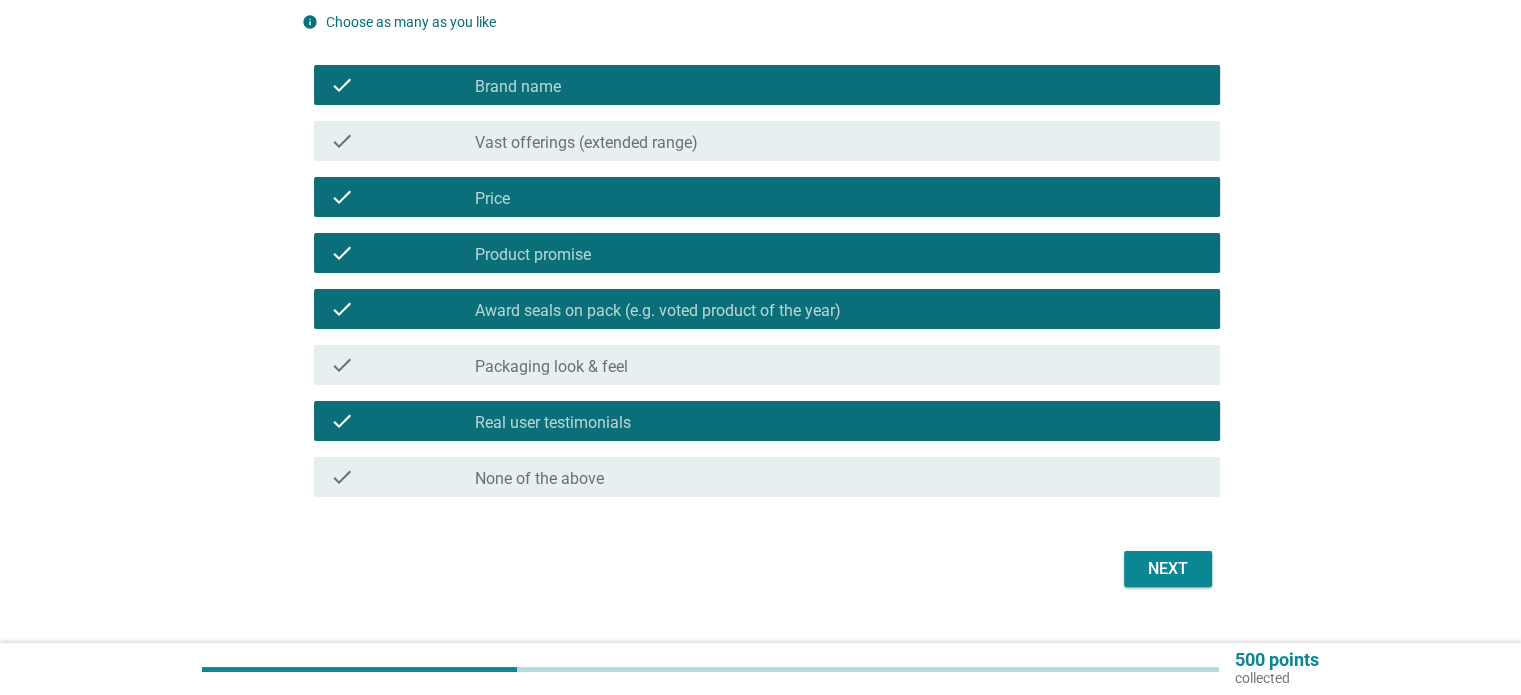 scroll, scrollTop: 200, scrollLeft: 0, axis: vertical 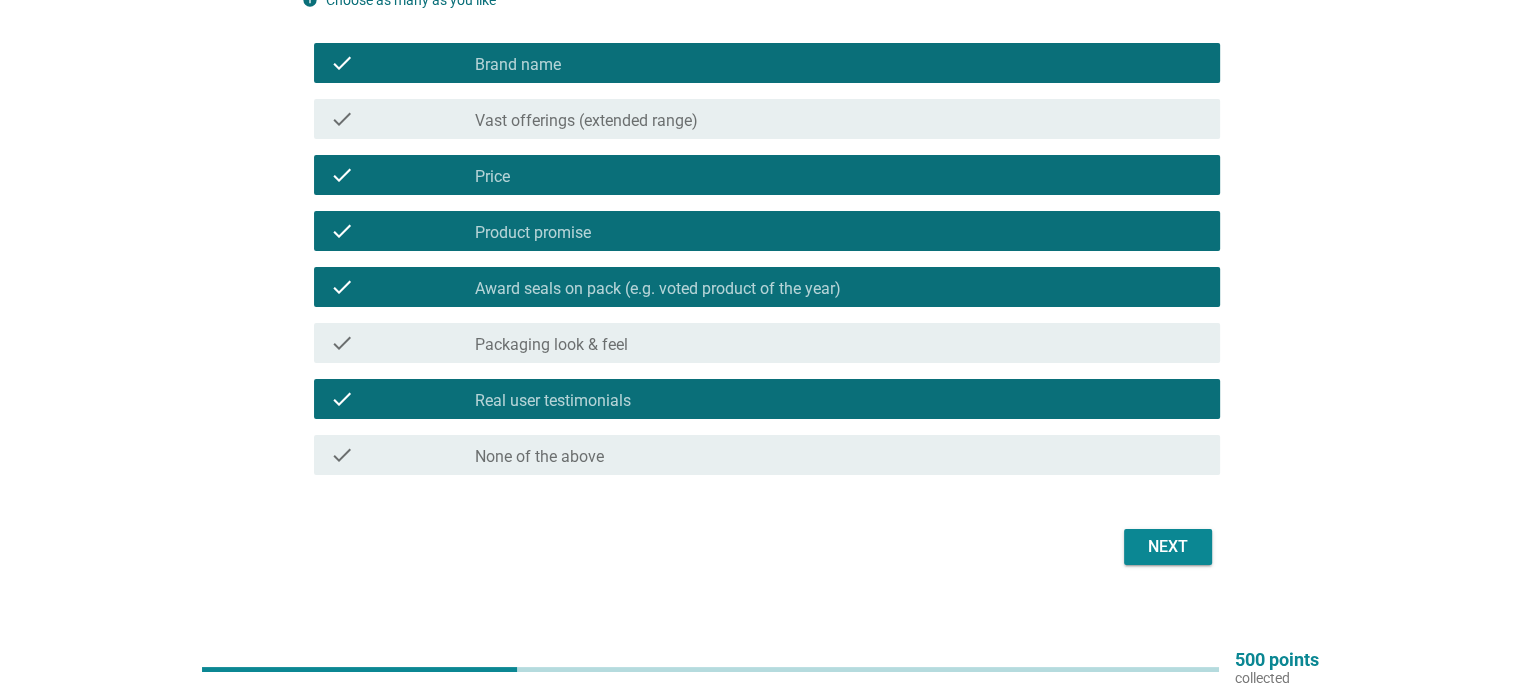 click on "Next" at bounding box center (1168, 547) 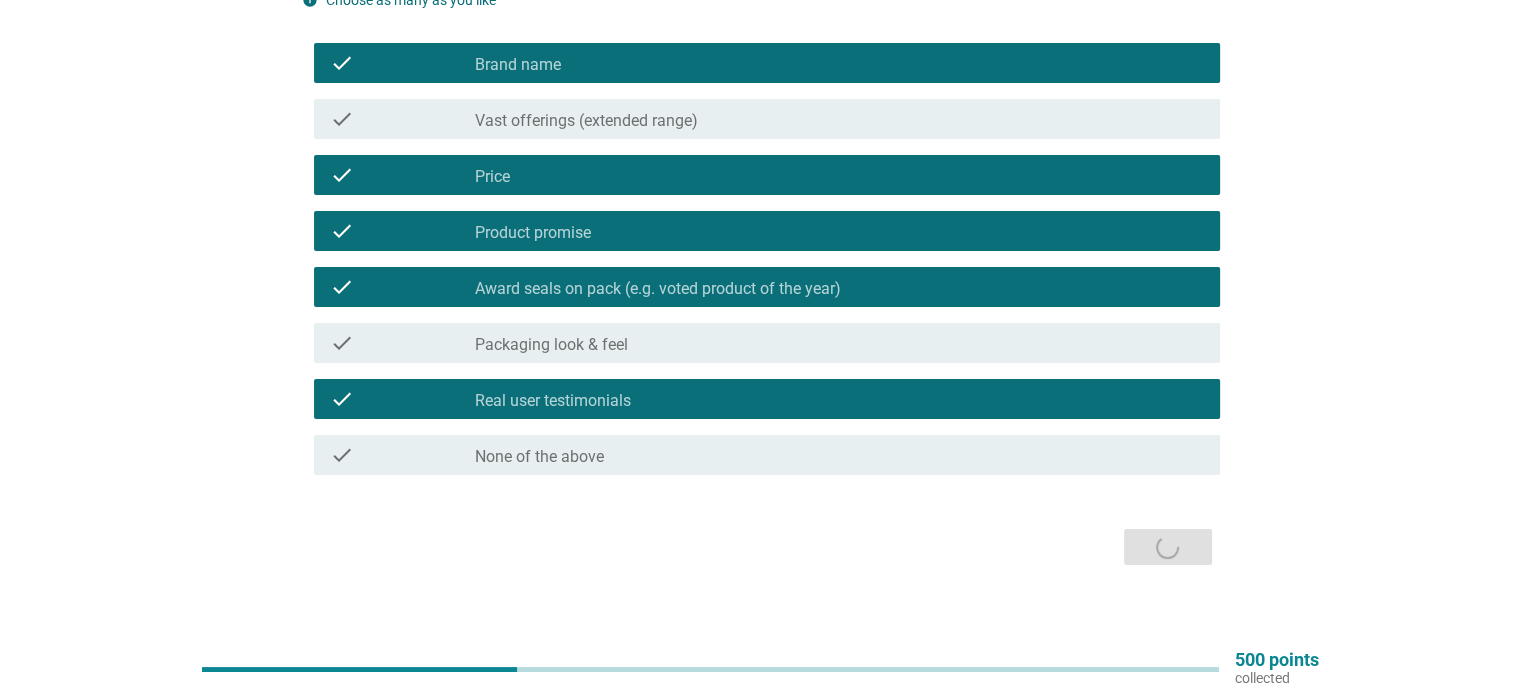 scroll, scrollTop: 0, scrollLeft: 0, axis: both 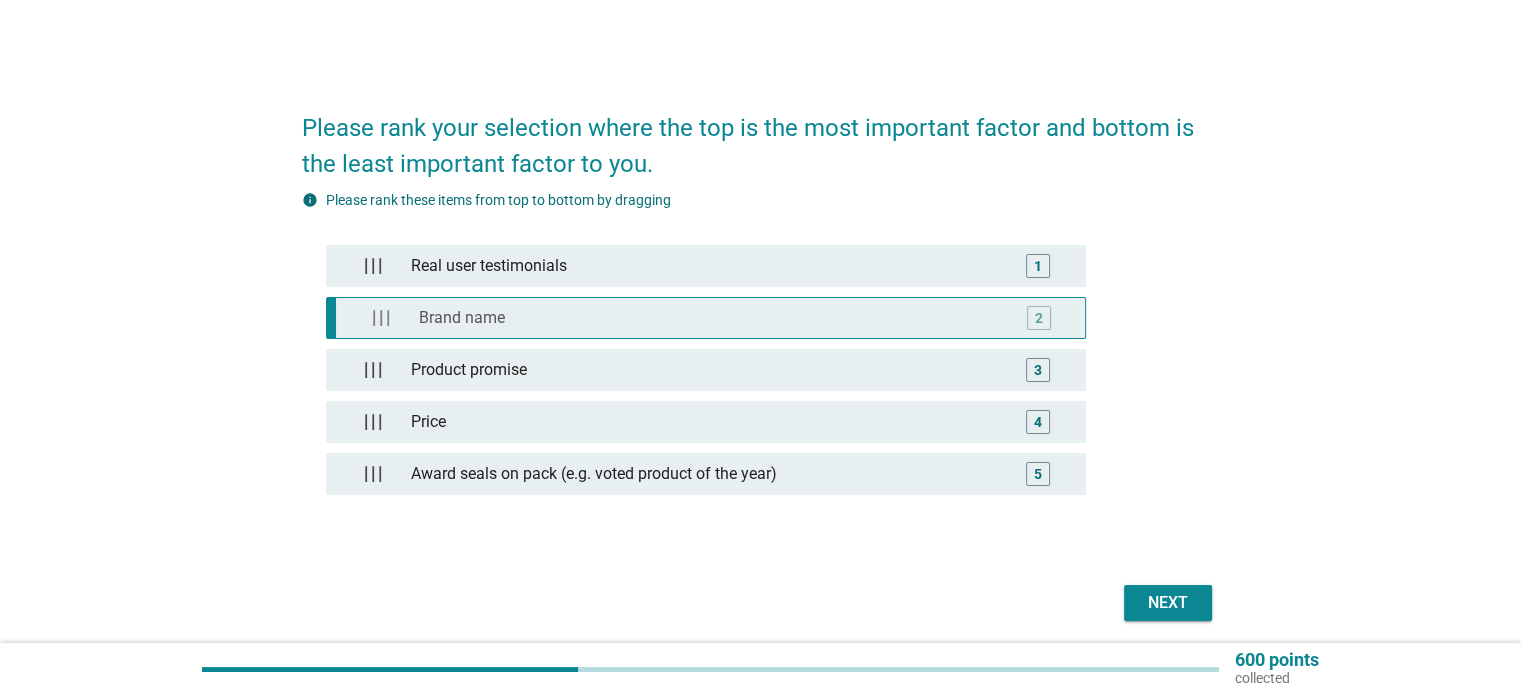 type 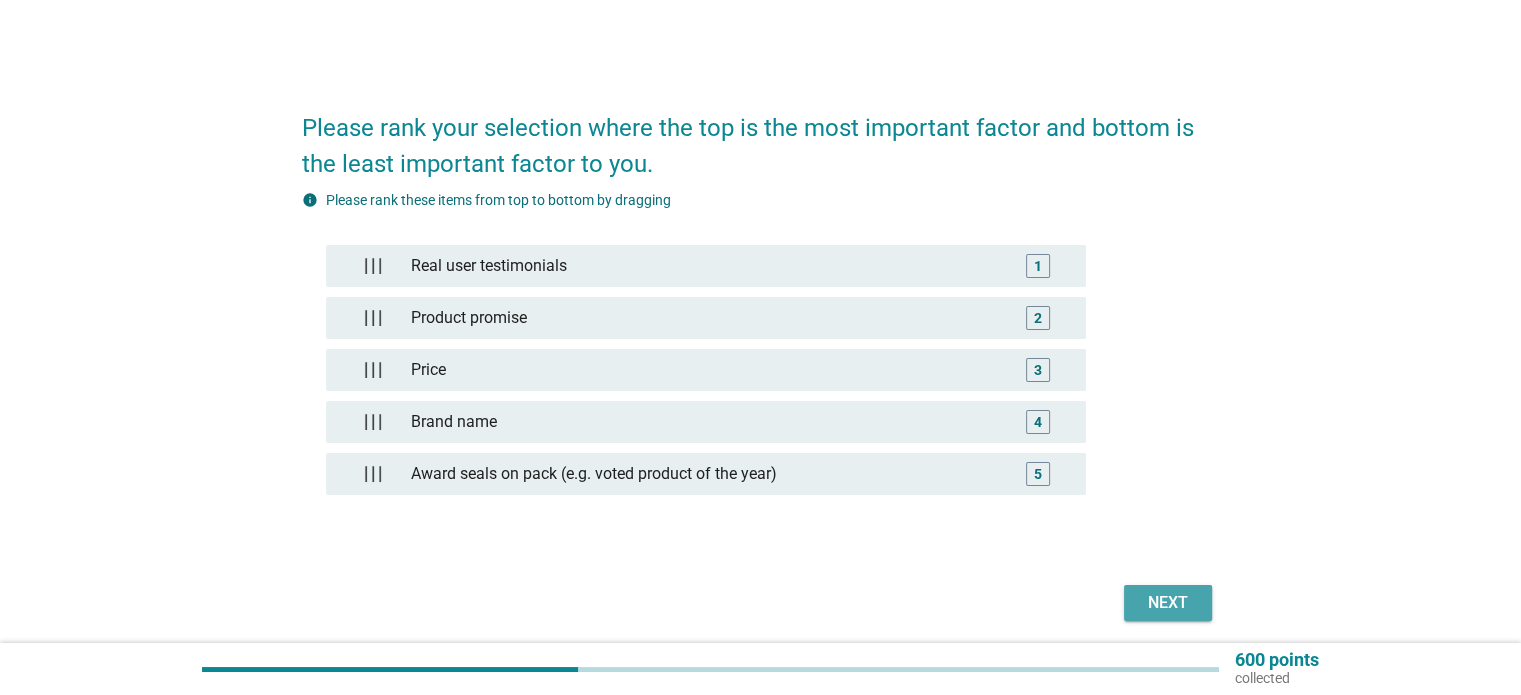 click on "Next" at bounding box center [1168, 603] 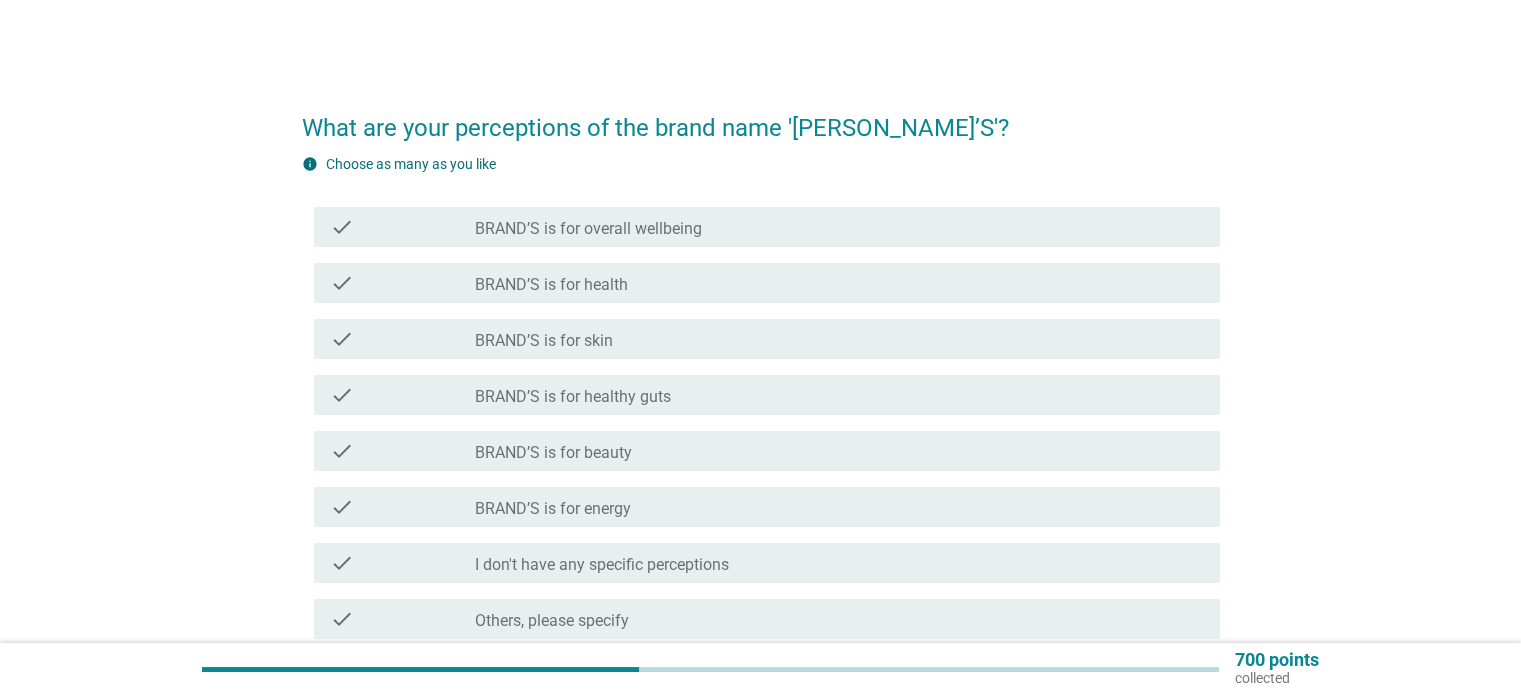 click on "BRAND’S is for overall wellbeing" at bounding box center [588, 229] 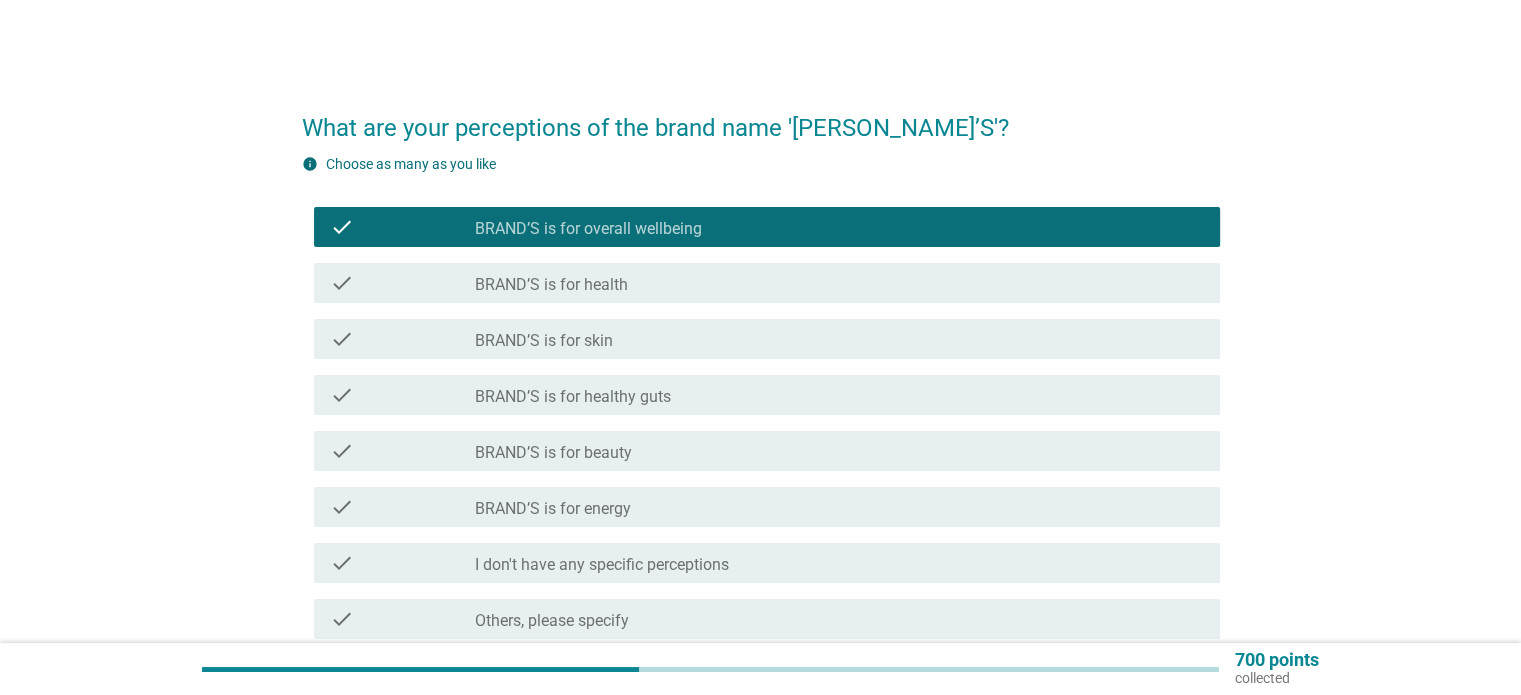 click on "check_box_outline_blank BRAND’S is for health" at bounding box center (839, 283) 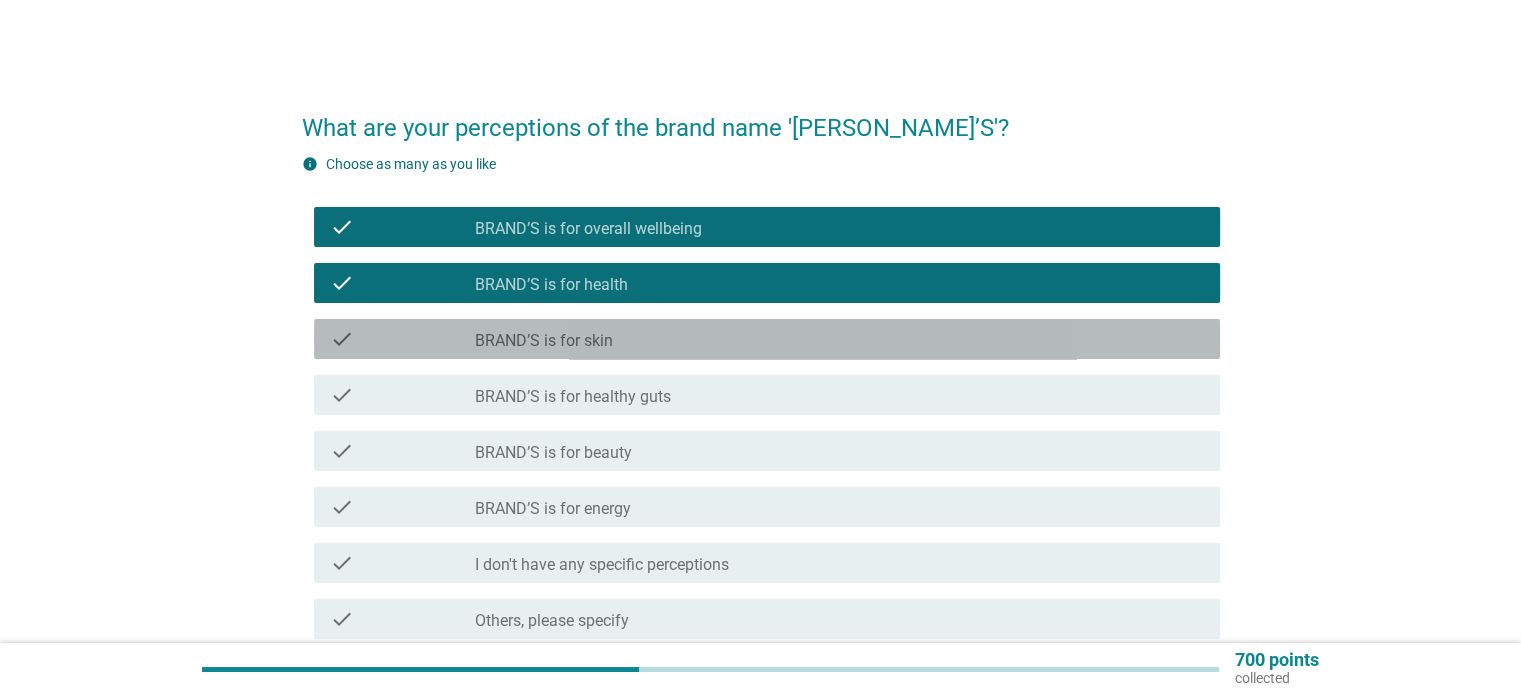 click on "check_box_outline_blank BRAND’S is for skin" at bounding box center [839, 339] 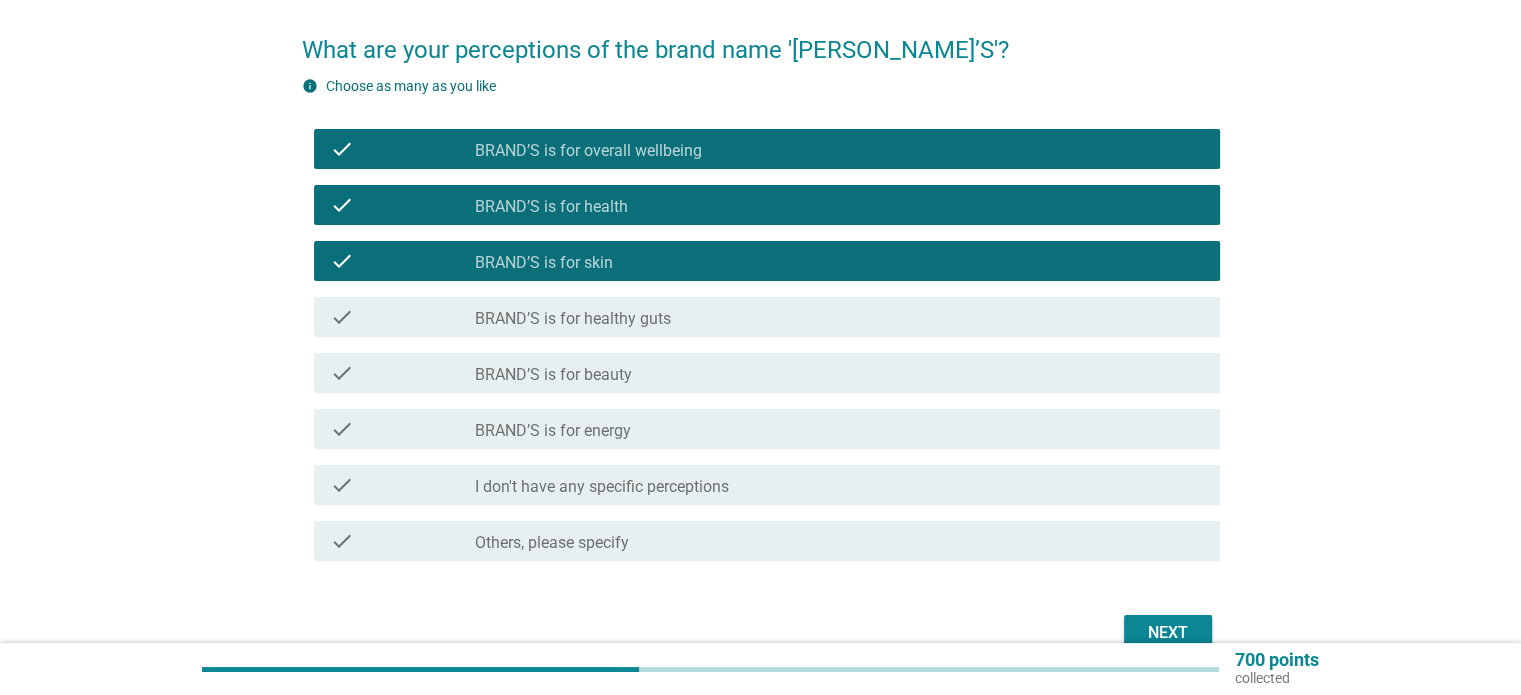 scroll, scrollTop: 100, scrollLeft: 0, axis: vertical 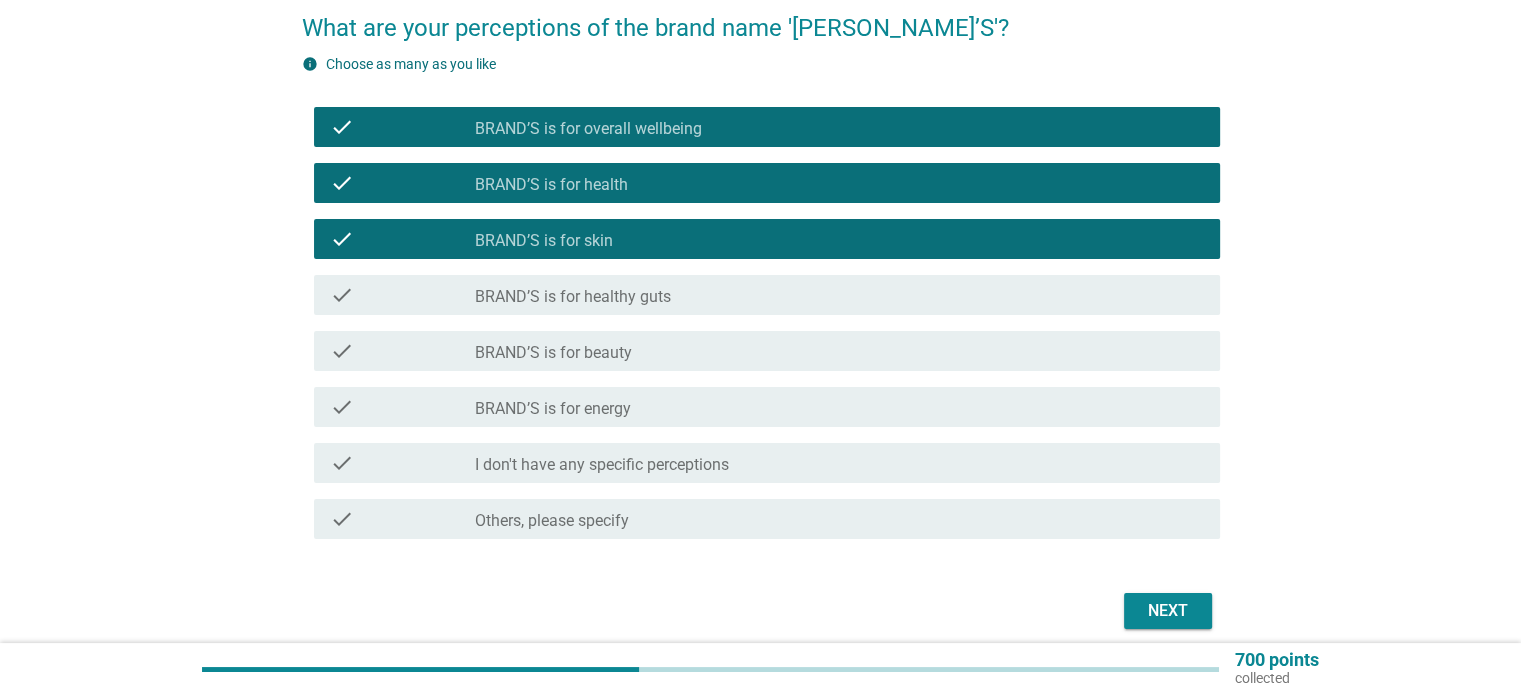 click on "check_box_outline_blank BRAND’S is for energy" at bounding box center (839, 407) 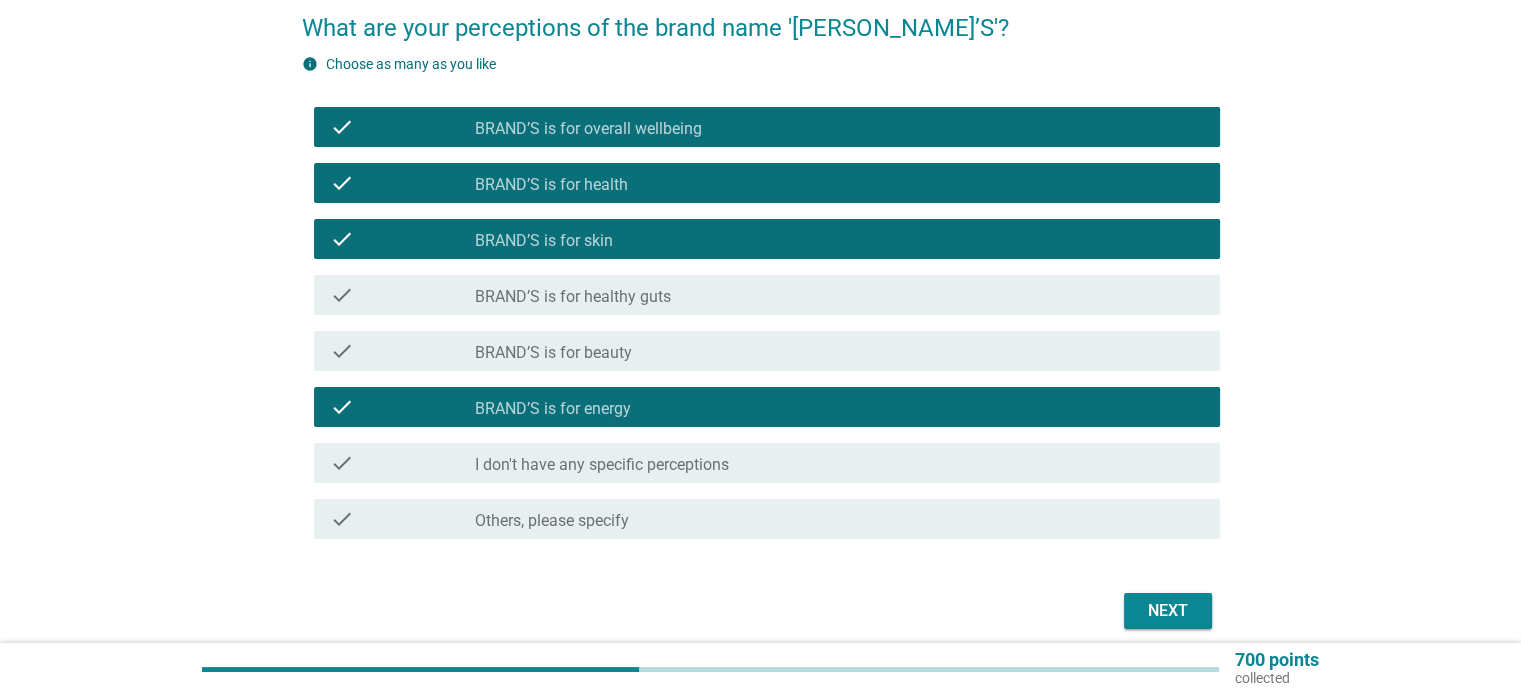 click on "Next" at bounding box center (1168, 611) 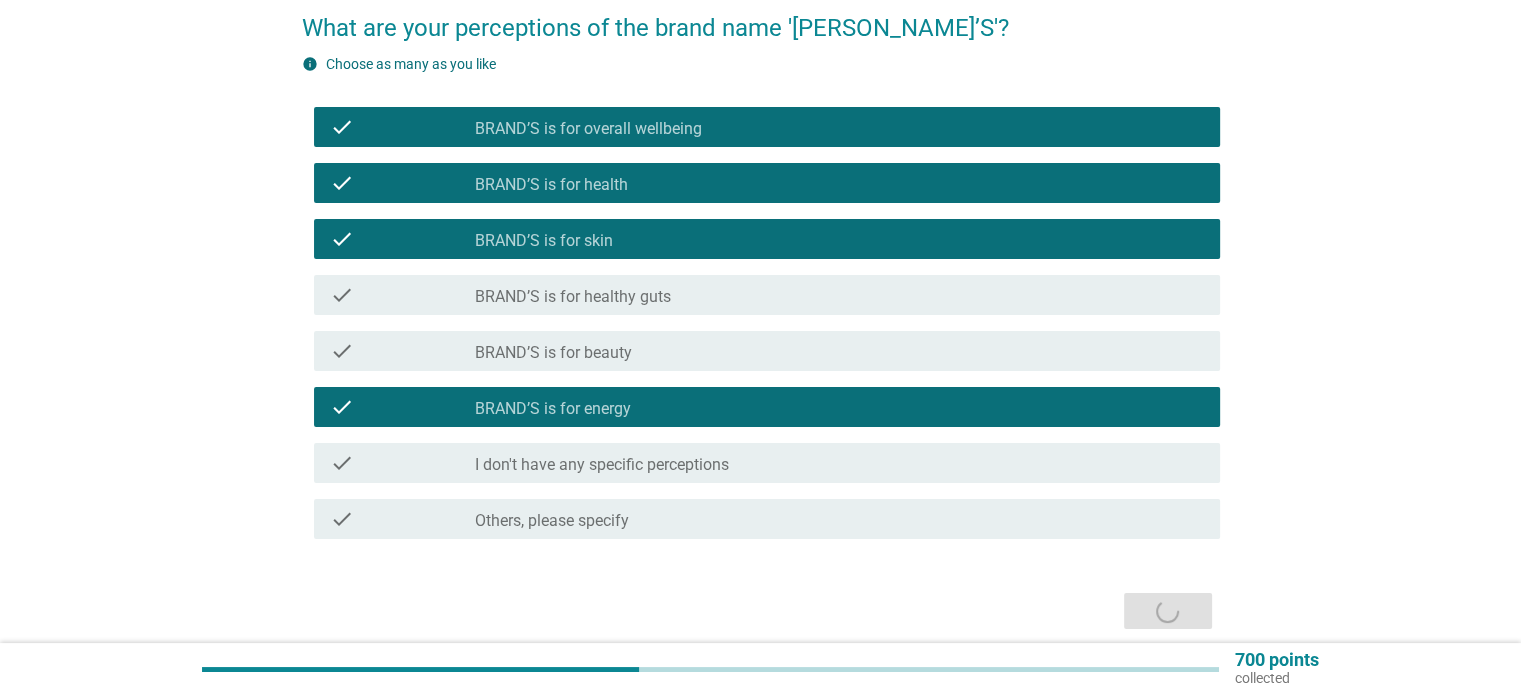 scroll, scrollTop: 0, scrollLeft: 0, axis: both 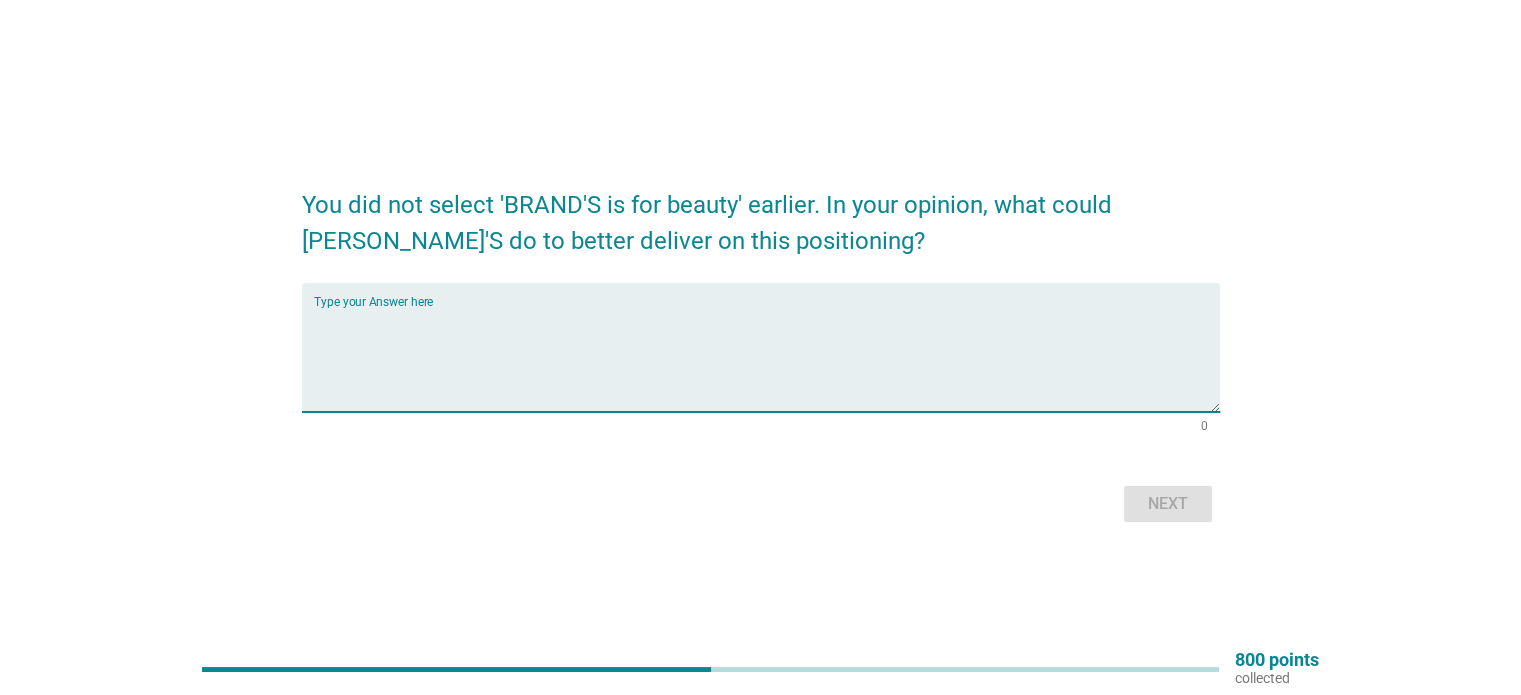 click at bounding box center (767, 359) 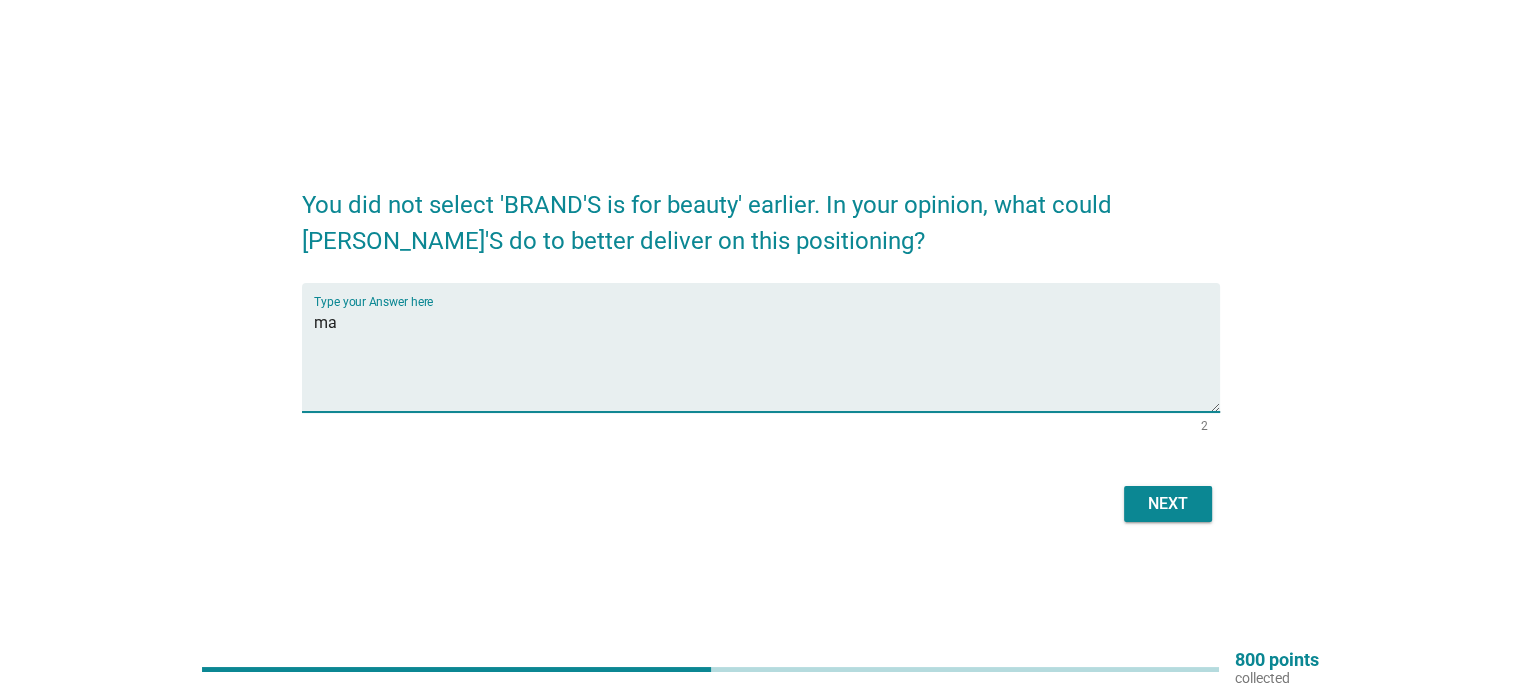 type on "m" 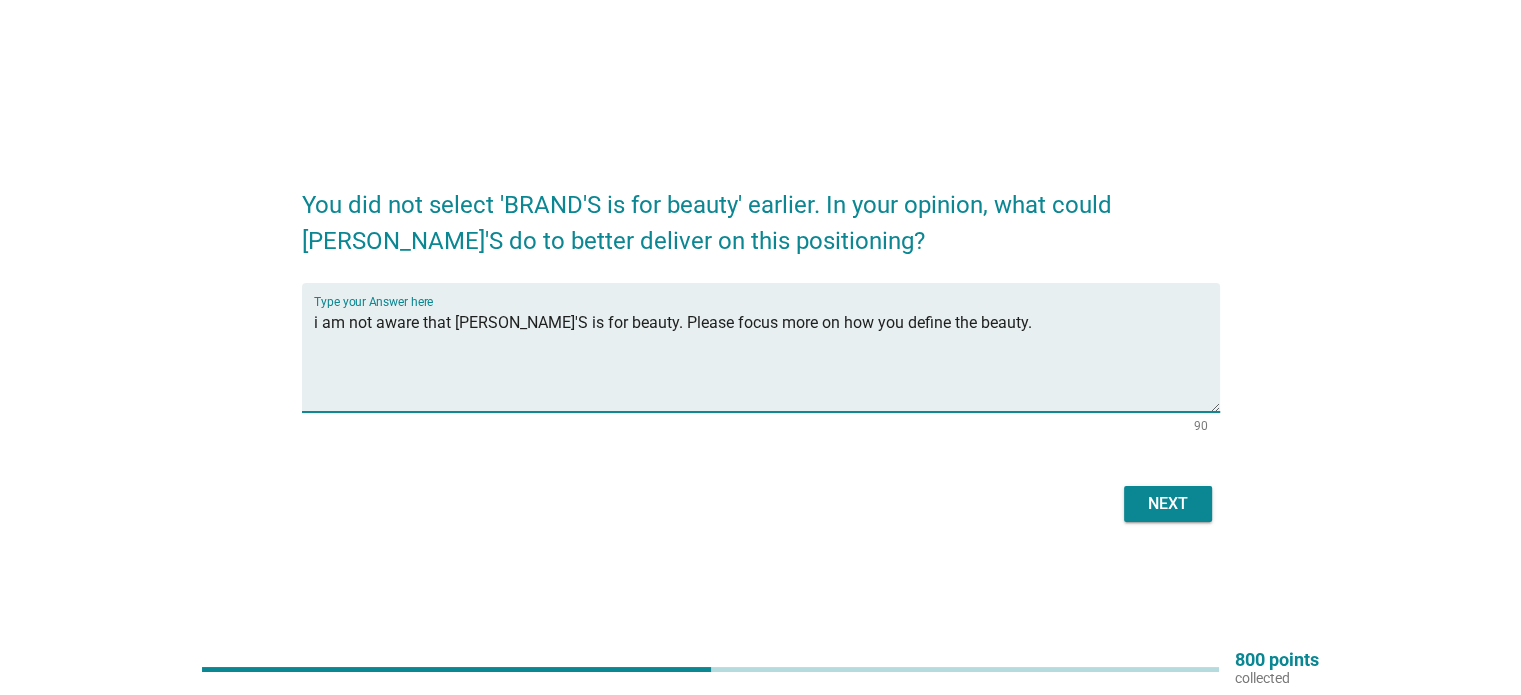 type on "i am not aware that [PERSON_NAME]'S is for beauty. Please focus more on how you define the beauty." 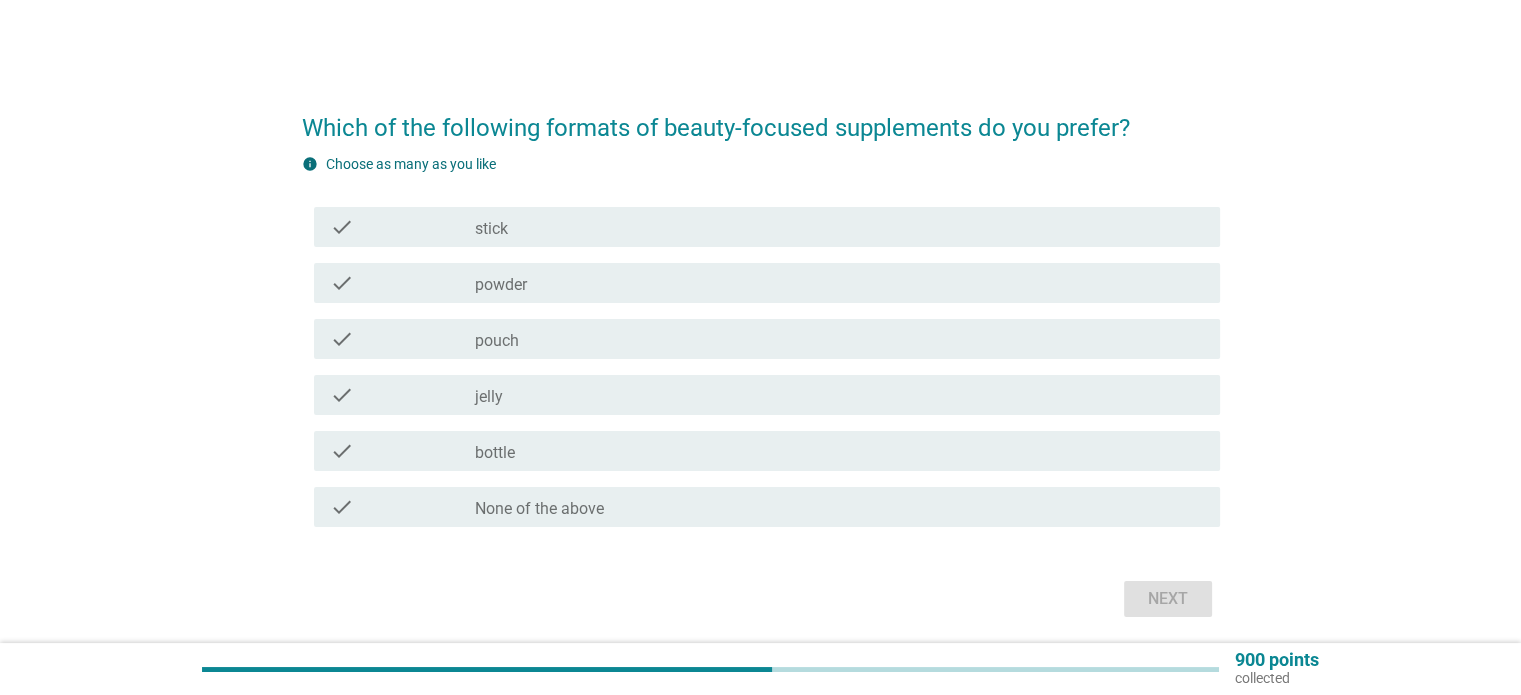click on "check_box_outline_blank powder" at bounding box center [839, 283] 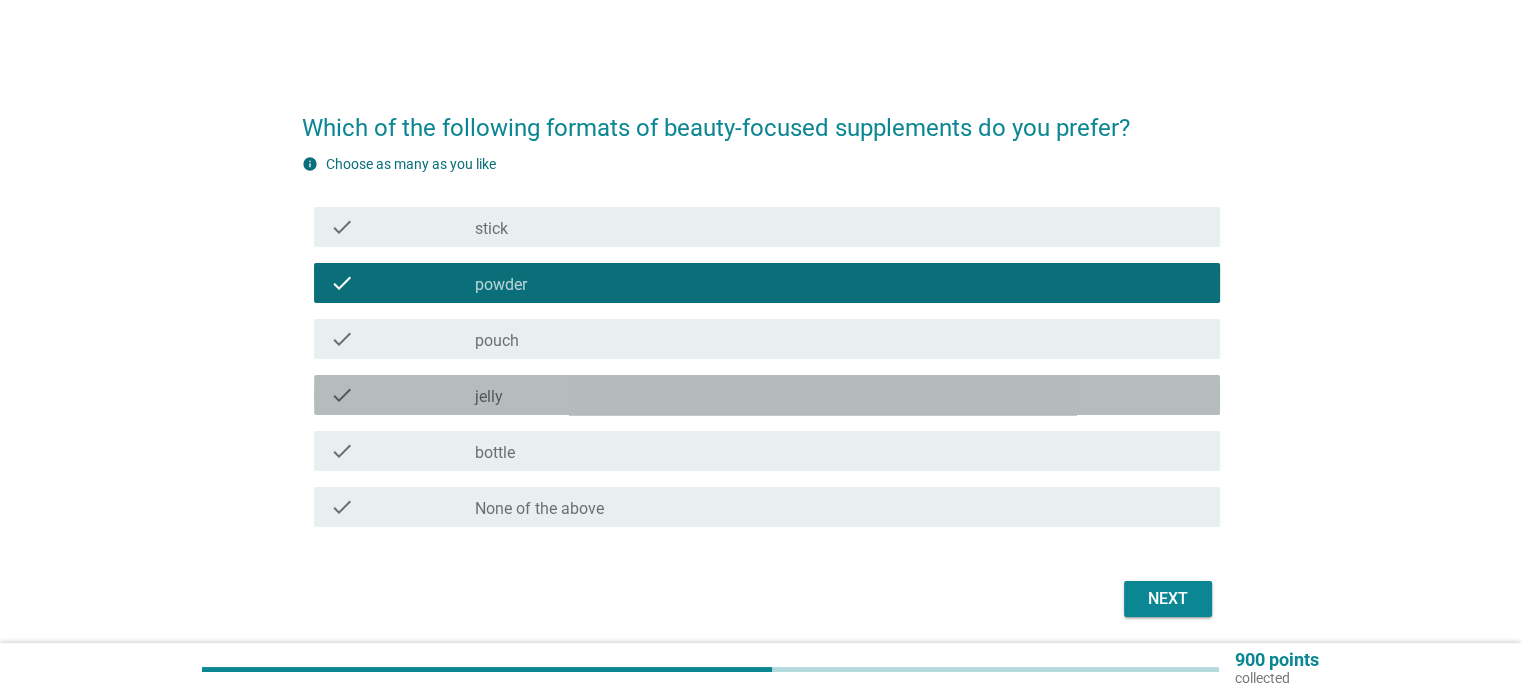 click on "check_box_outline_blank jelly" at bounding box center (839, 395) 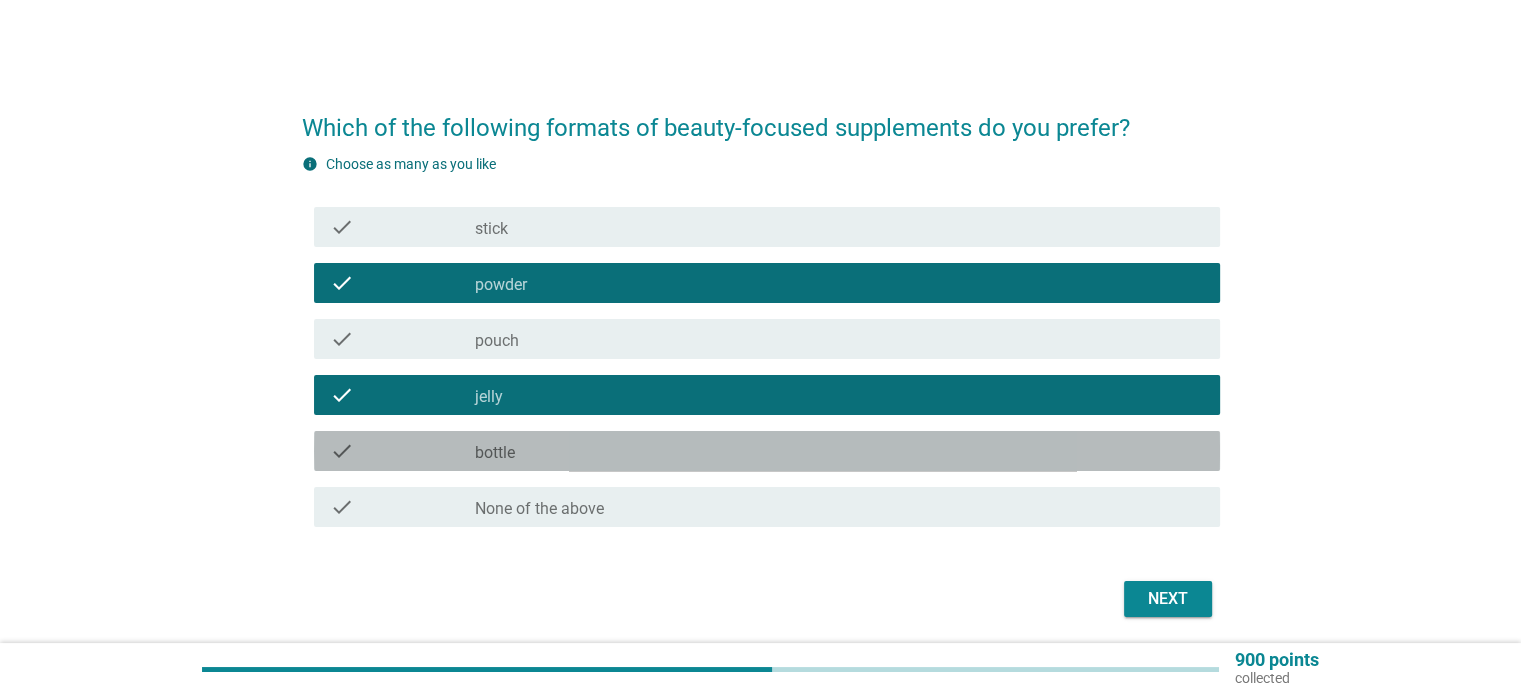 click on "check_box_outline_blank bottle" at bounding box center (839, 451) 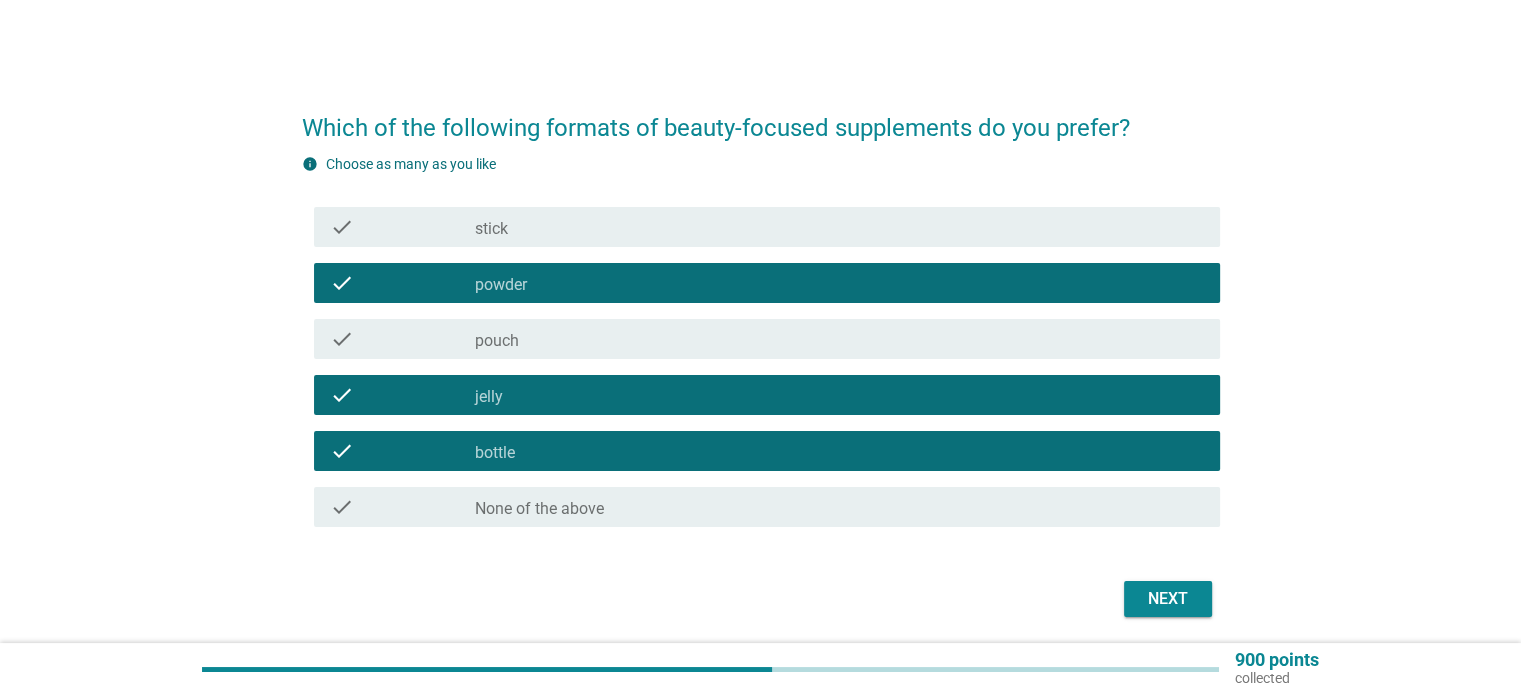 click on "Next" at bounding box center (1168, 599) 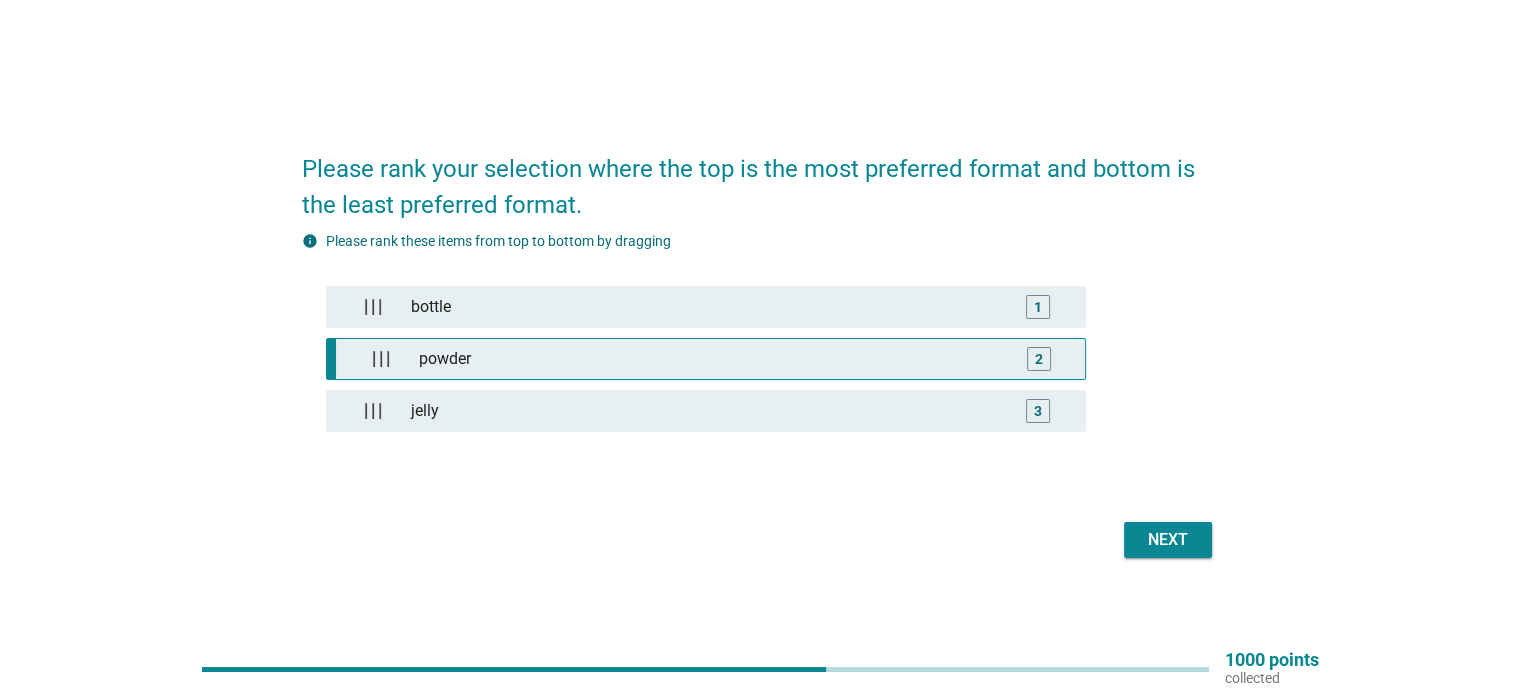 type 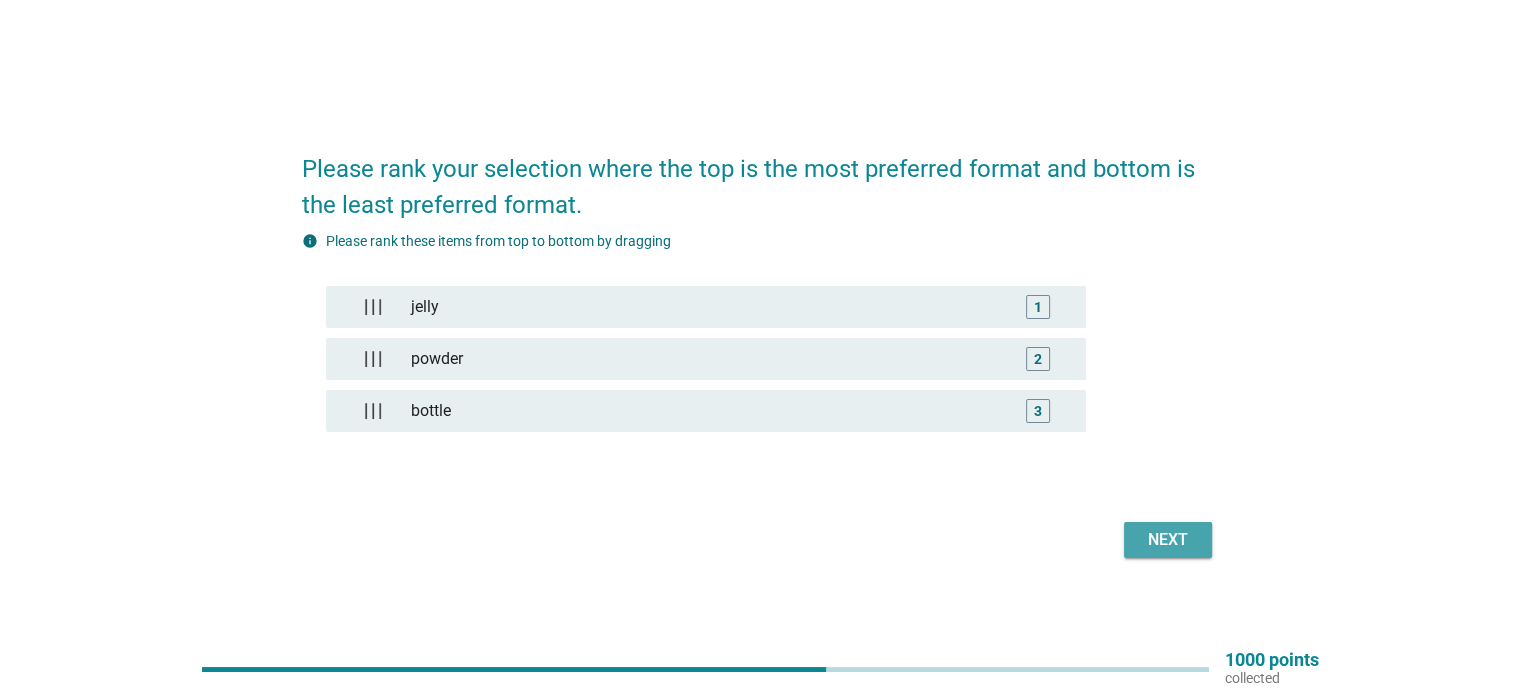 click on "Next" at bounding box center (1168, 540) 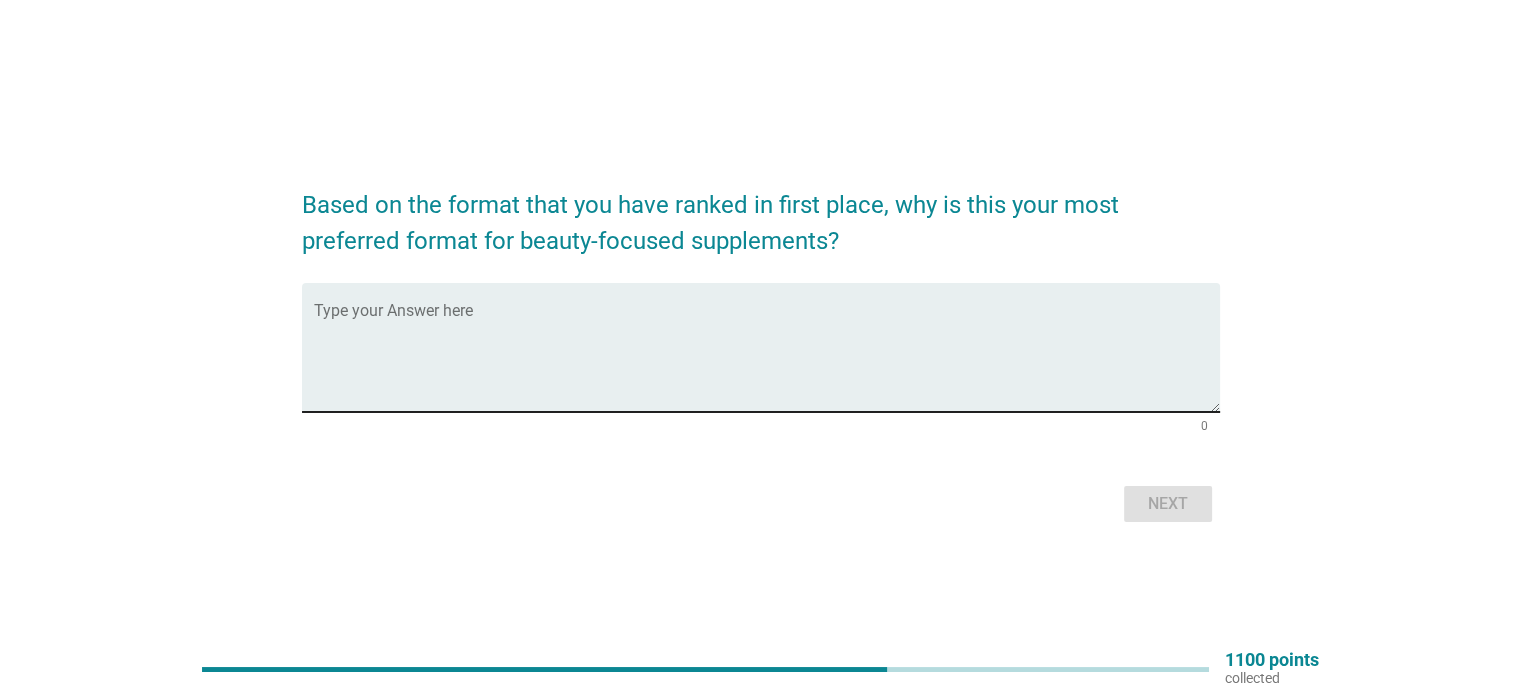 click at bounding box center [767, 359] 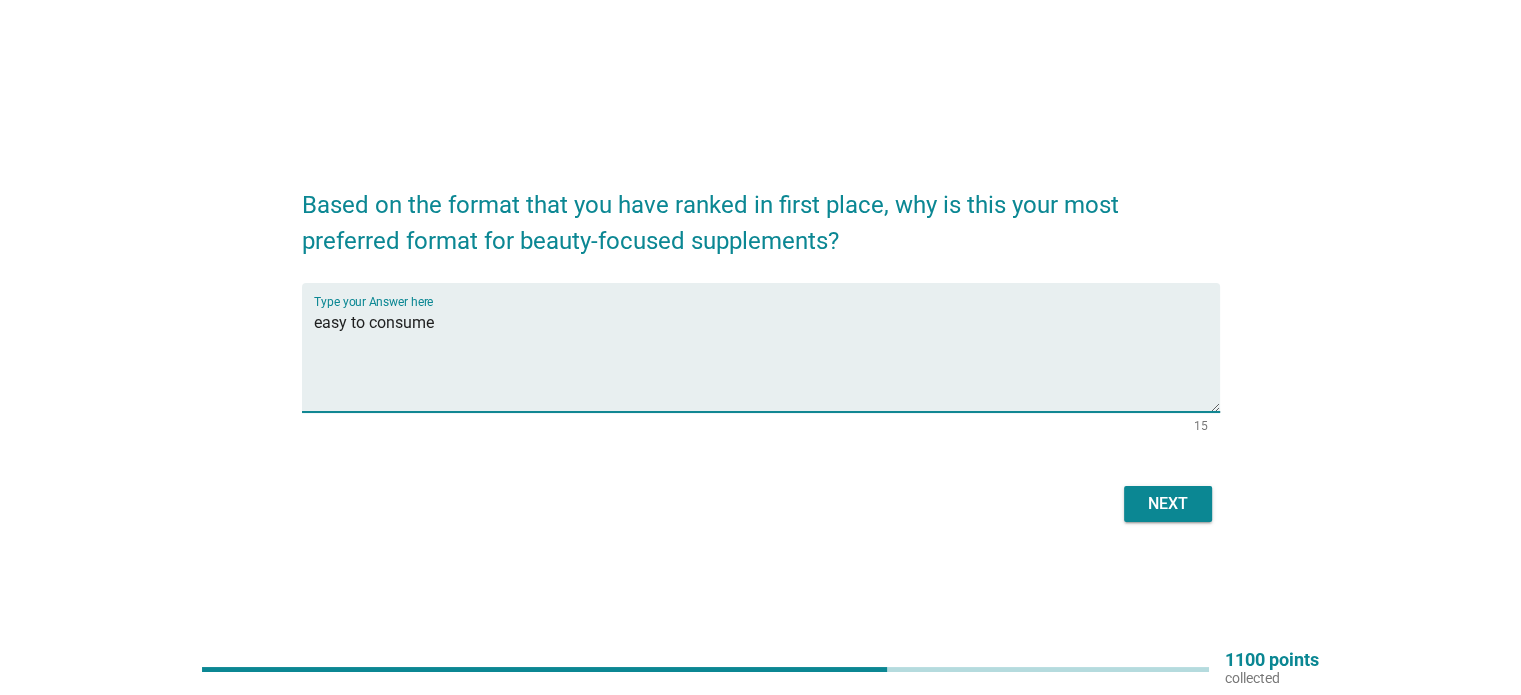 type on "easy to consume" 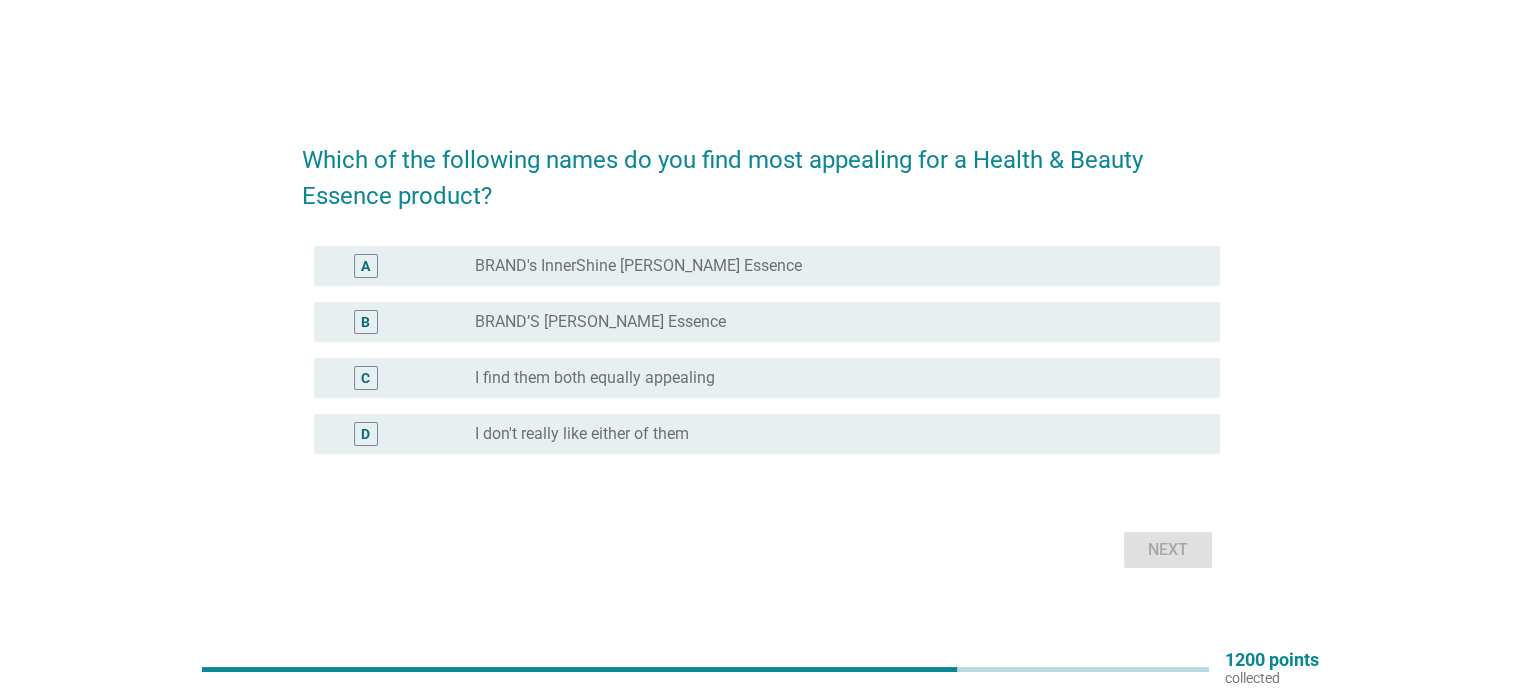 click on "BRAND's InnerShine [PERSON_NAME] Essence" at bounding box center (638, 266) 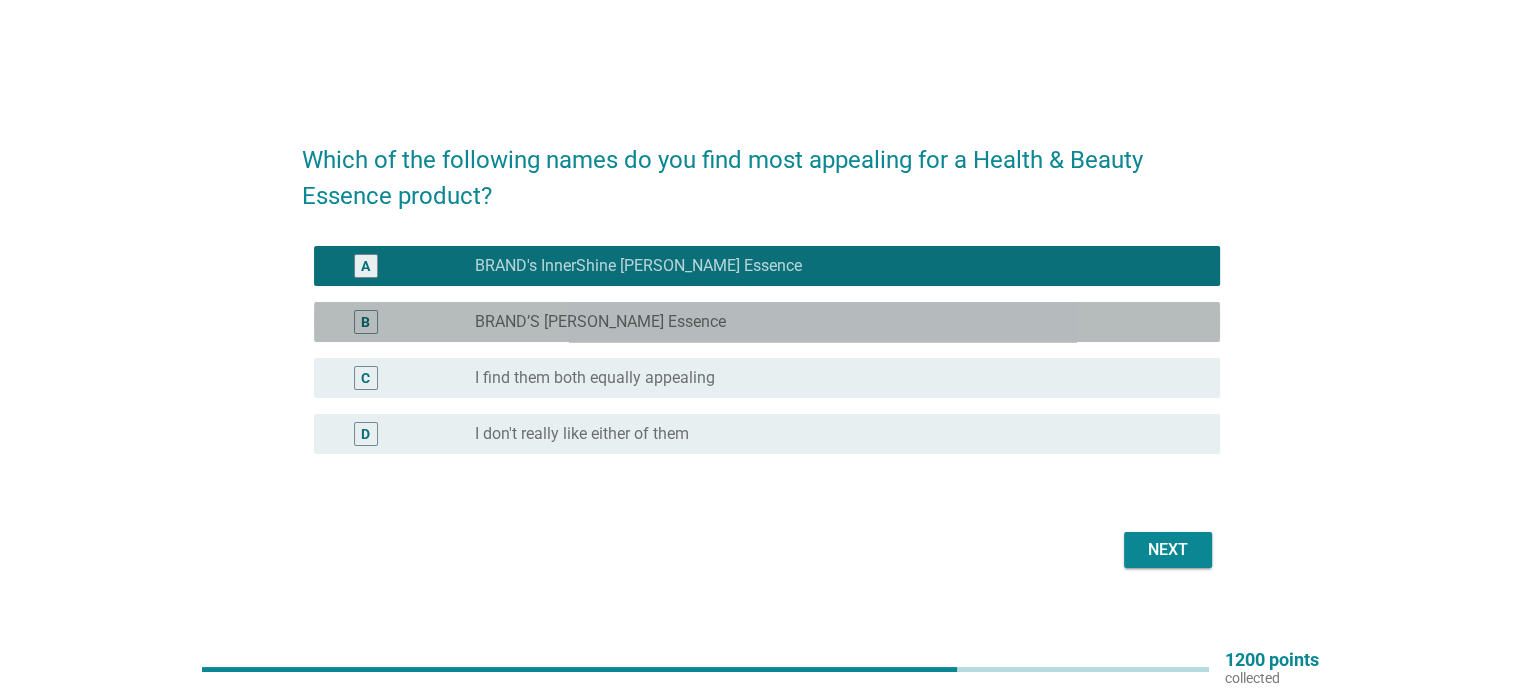click on "radio_button_unchecked BRAND’S [PERSON_NAME] Essence" at bounding box center (831, 322) 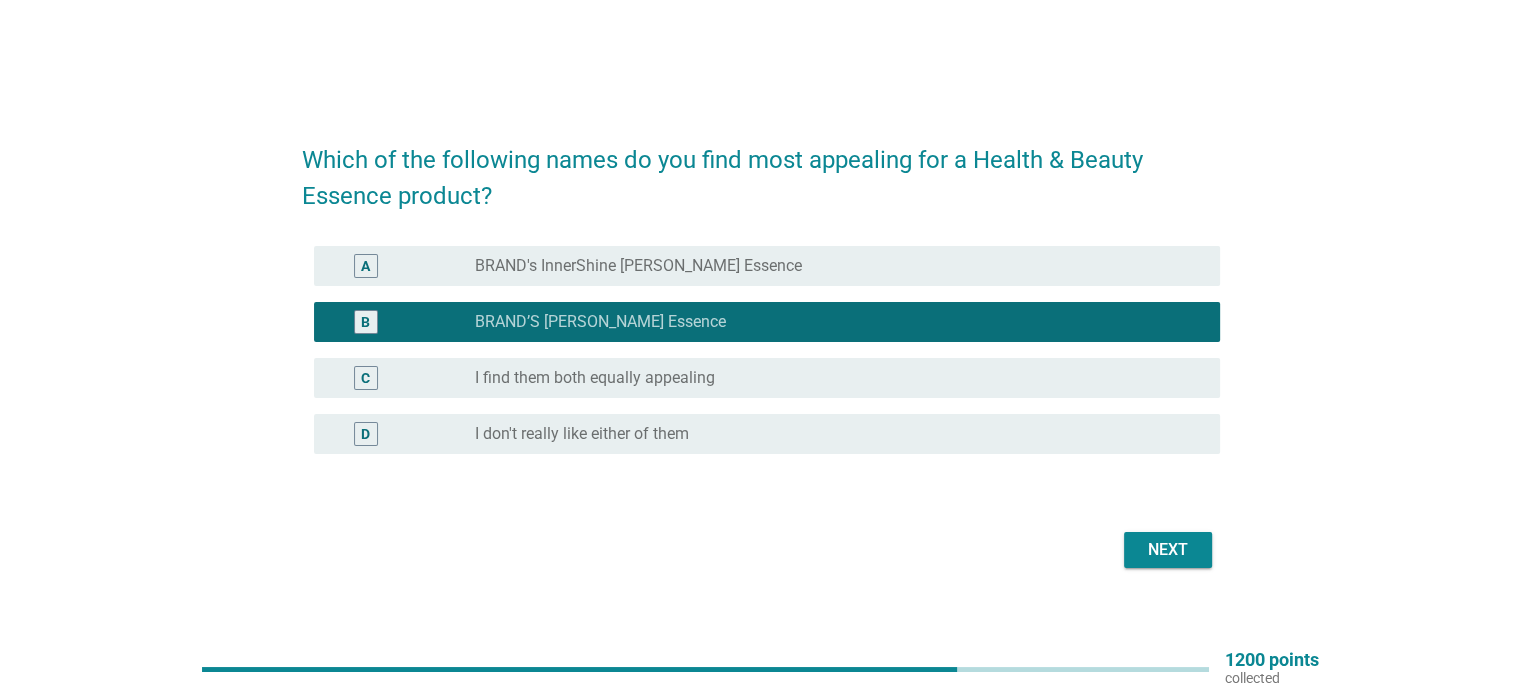 click on "radio_button_unchecked BRAND's InnerShine [PERSON_NAME] Essence" at bounding box center (831, 266) 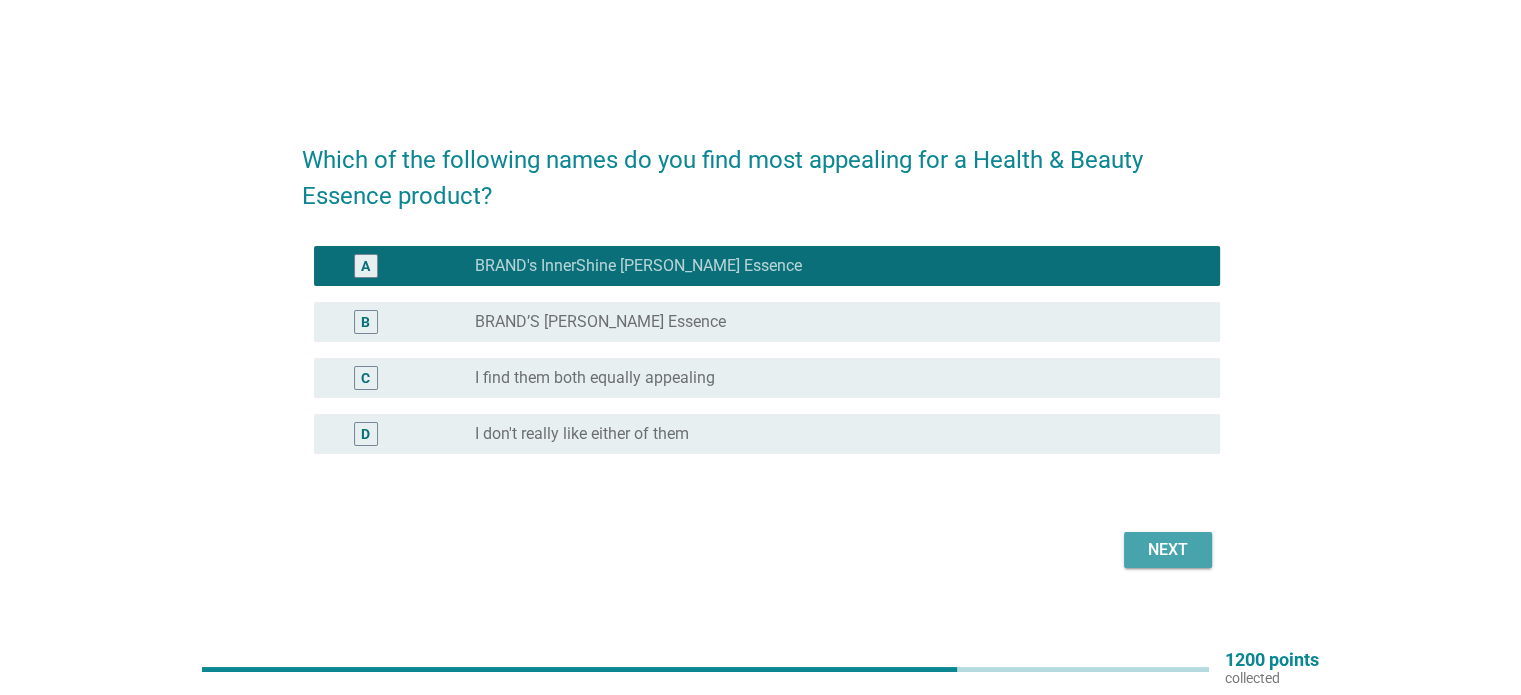 click on "Next" at bounding box center [1168, 550] 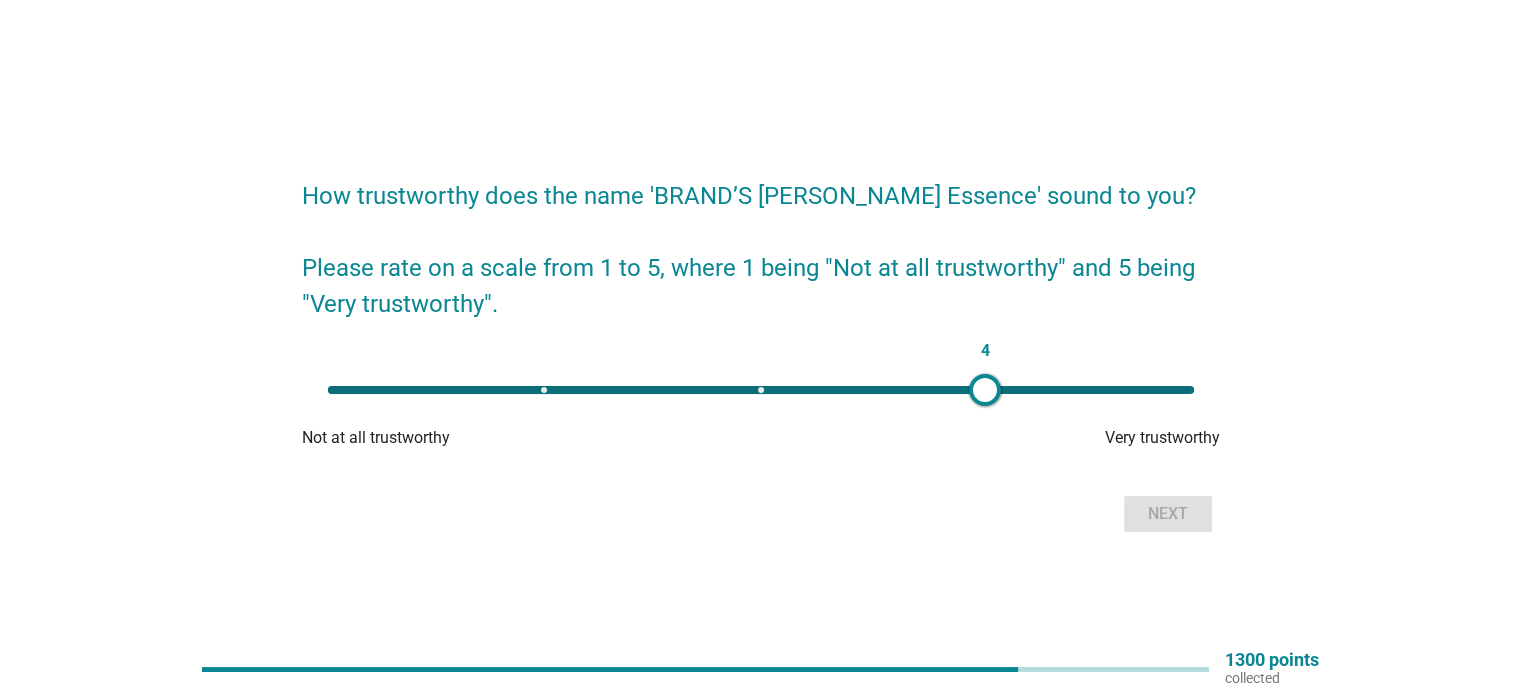 drag, startPoint x: 333, startPoint y: 396, endPoint x: 984, endPoint y: 427, distance: 651.7377 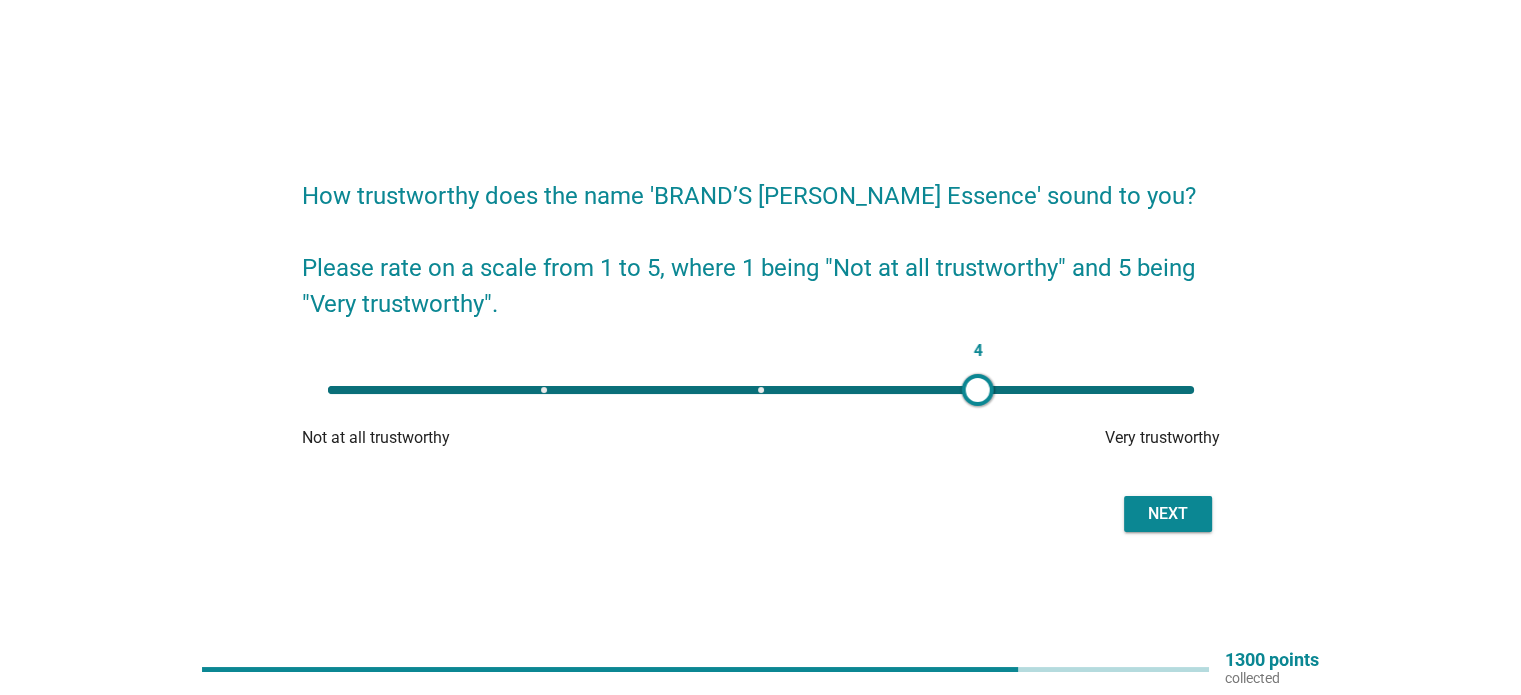 click on "Next" at bounding box center (1168, 514) 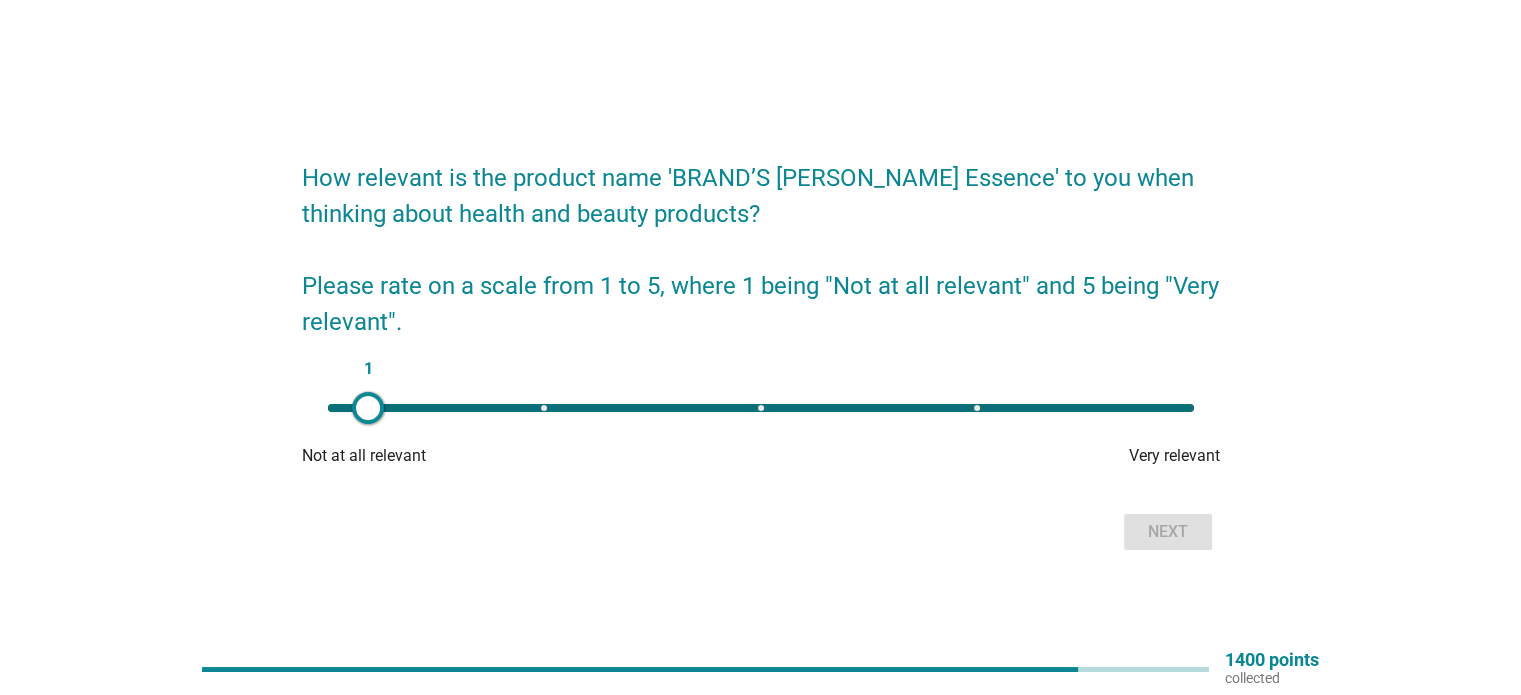 type on "4" 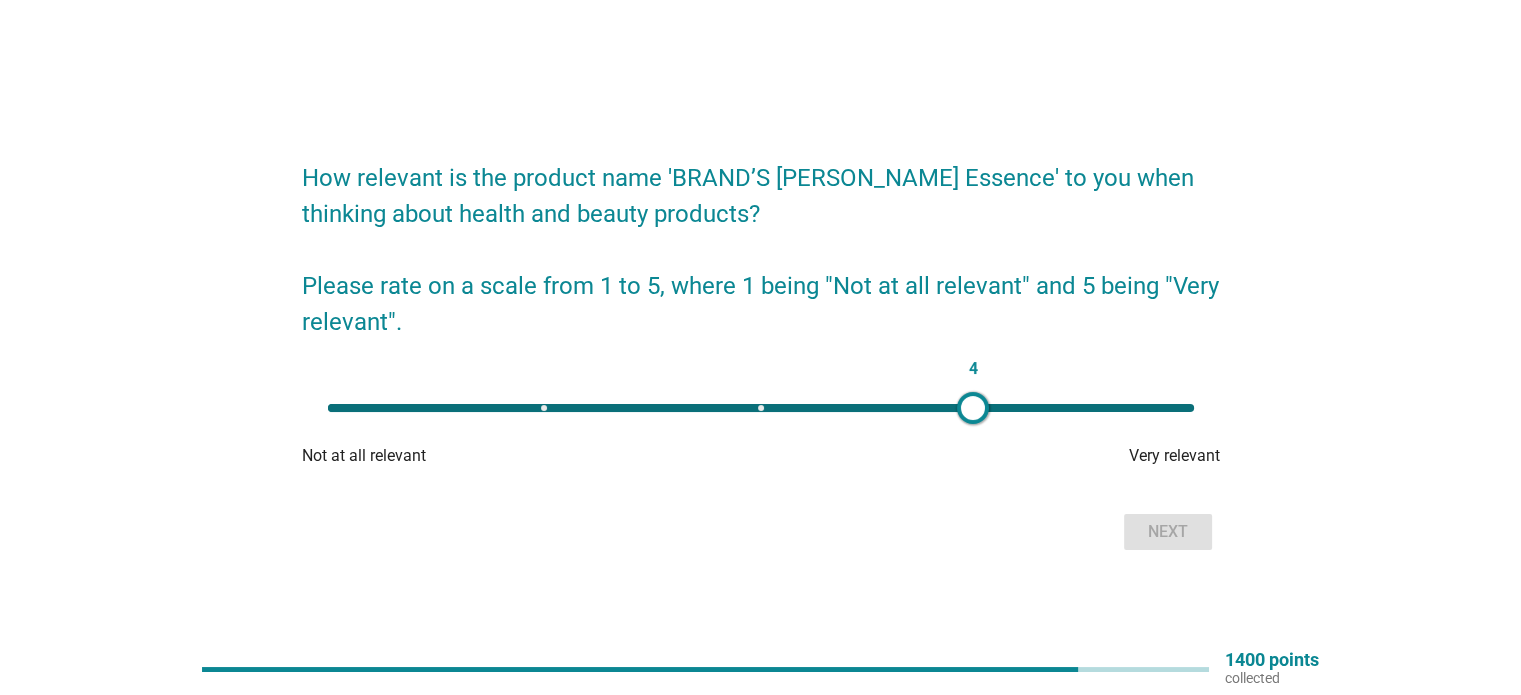 drag, startPoint x: 316, startPoint y: 407, endPoint x: 972, endPoint y: 440, distance: 656.8295 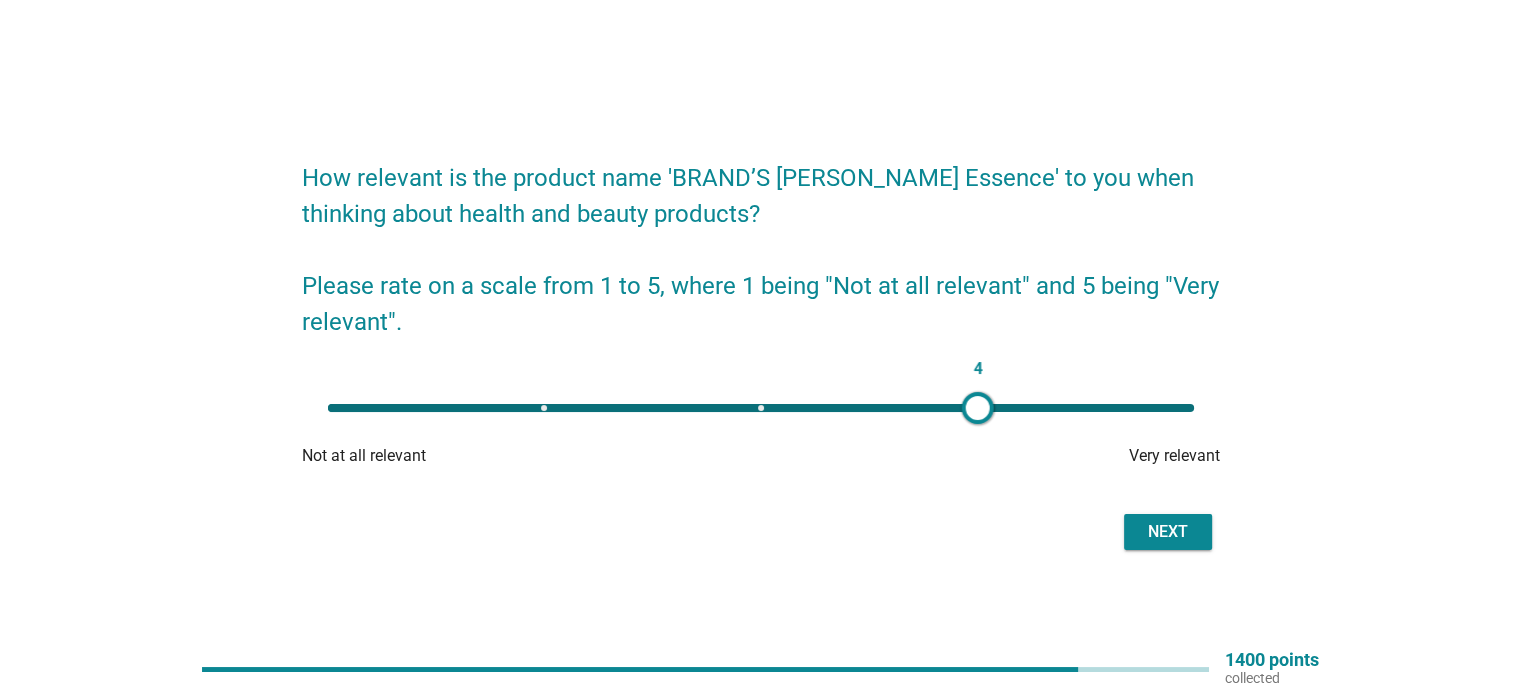 click on "Next" at bounding box center [1168, 532] 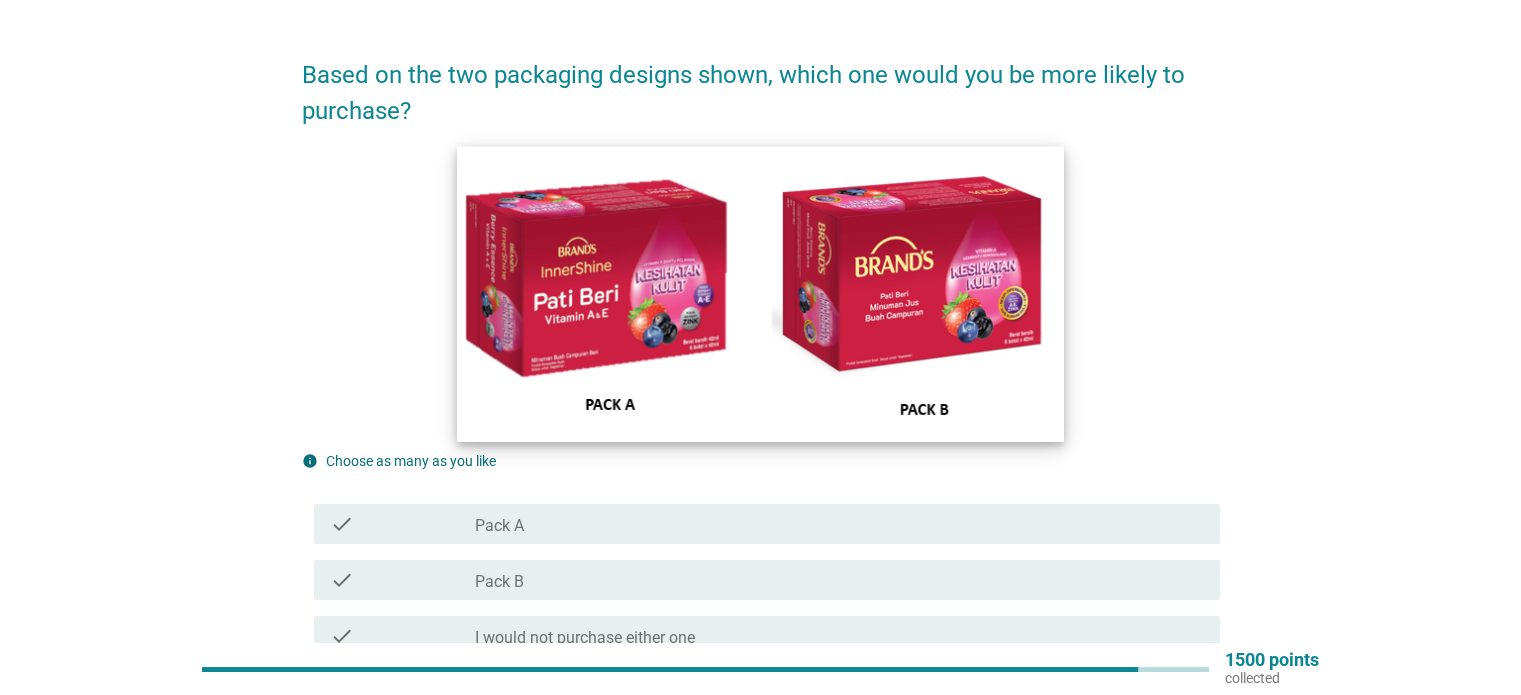 scroll, scrollTop: 100, scrollLeft: 0, axis: vertical 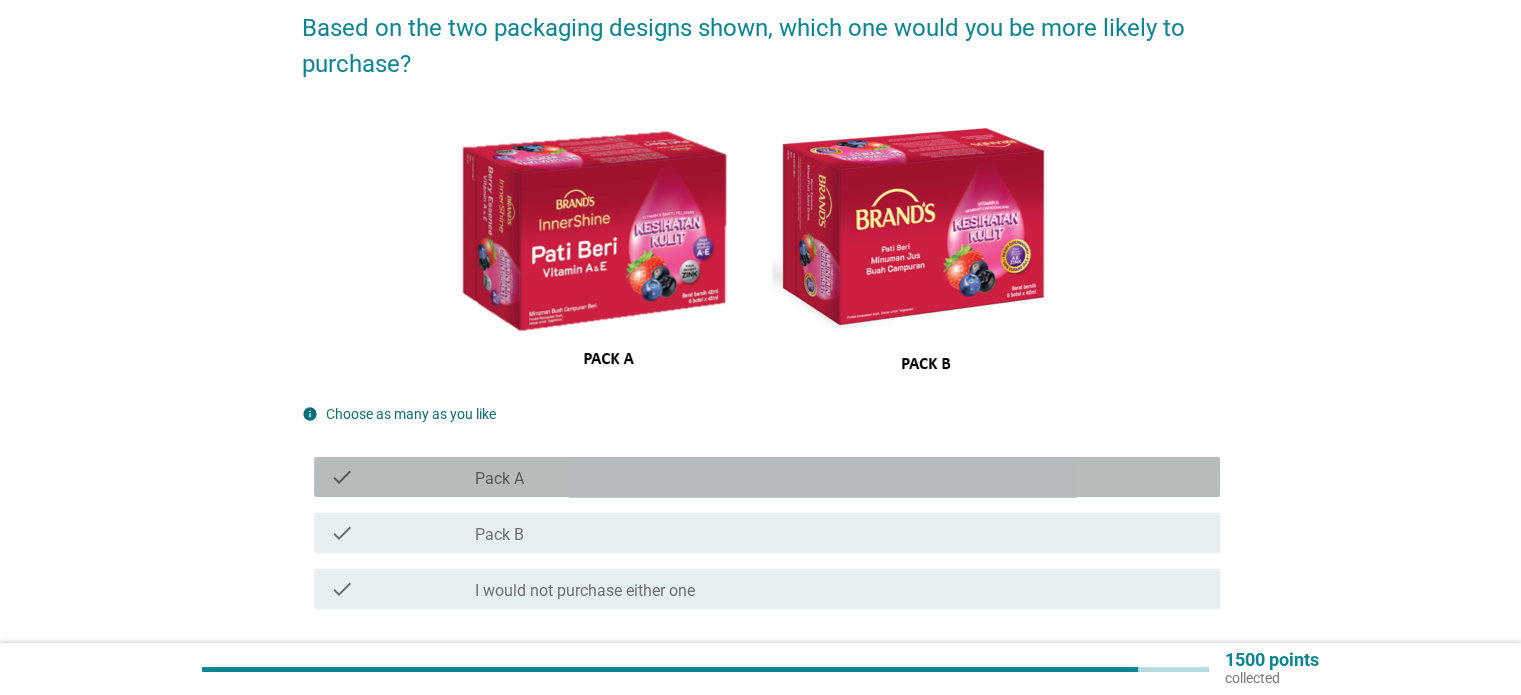 click on "check_box_outline_blank Pack A" at bounding box center (839, 477) 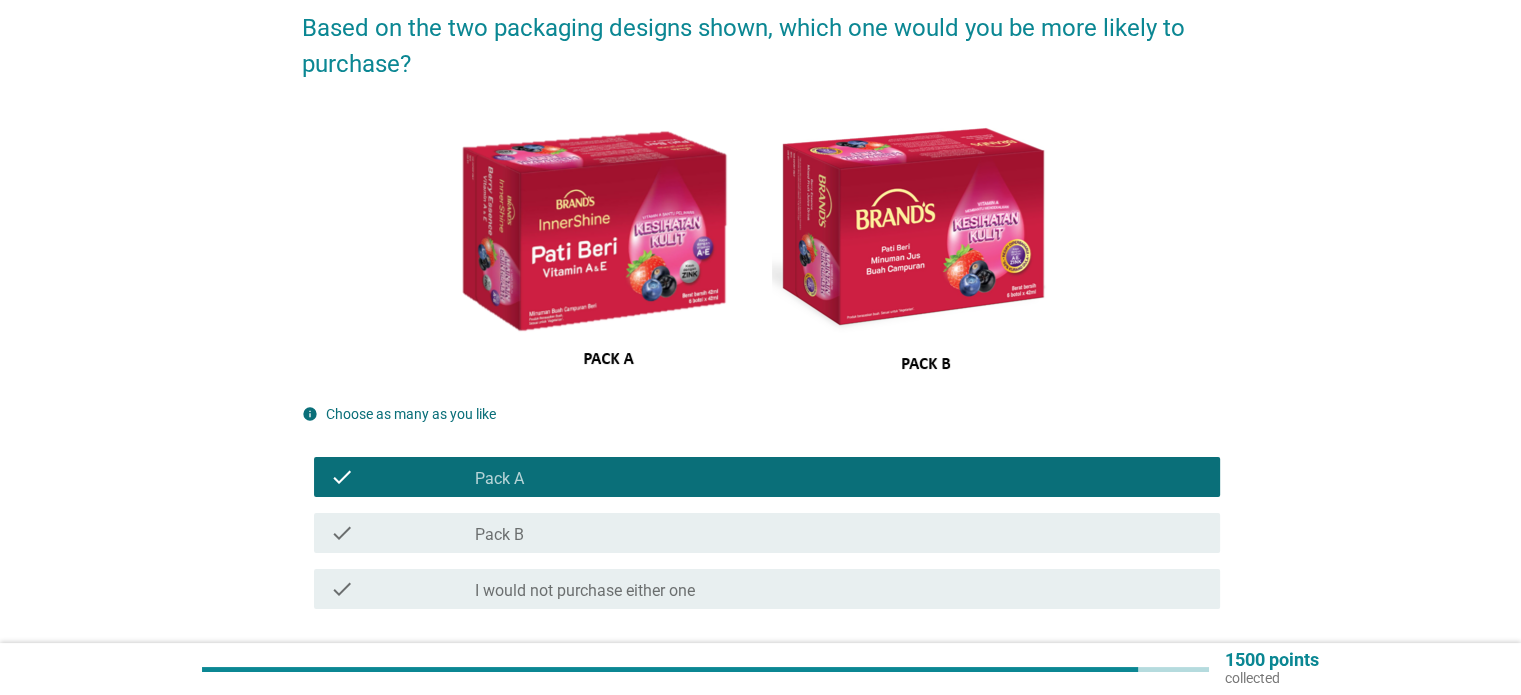 scroll, scrollTop: 200, scrollLeft: 0, axis: vertical 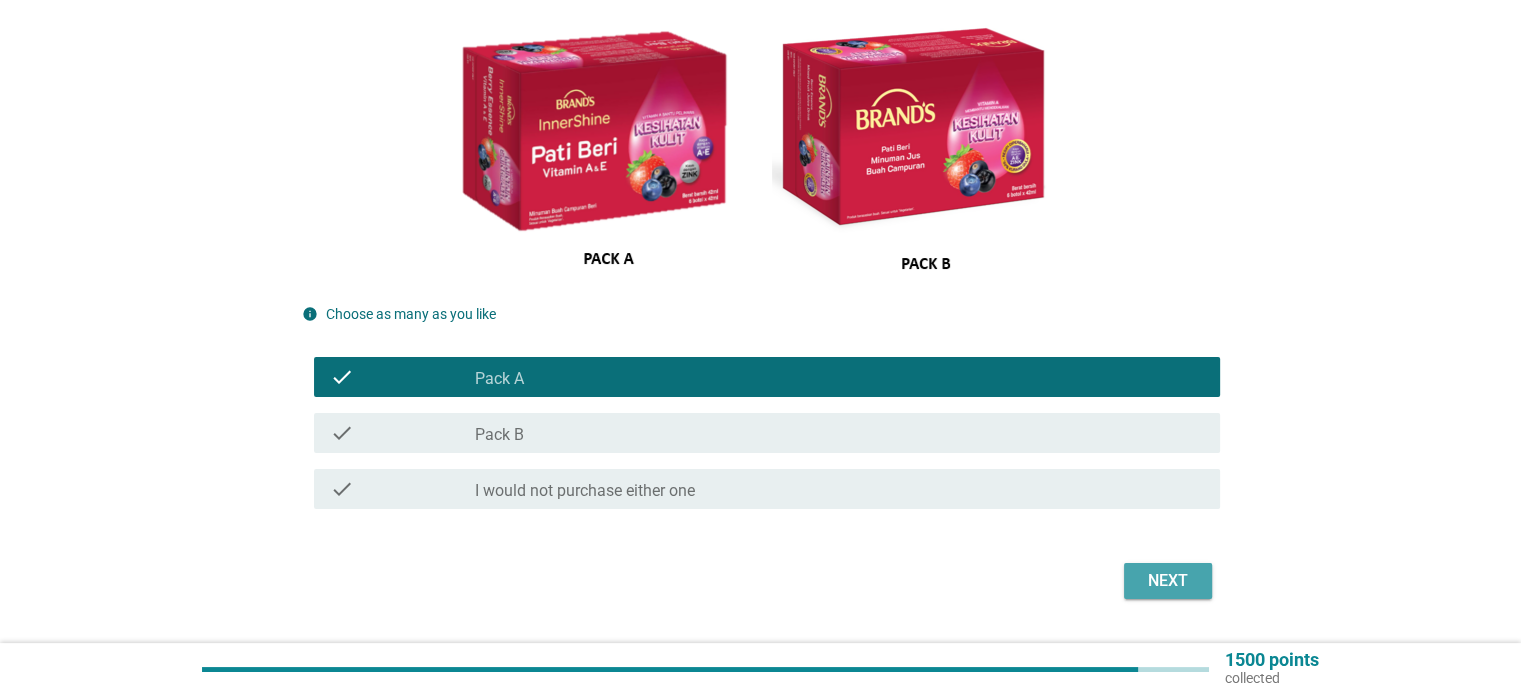 click on "Next" at bounding box center [1168, 581] 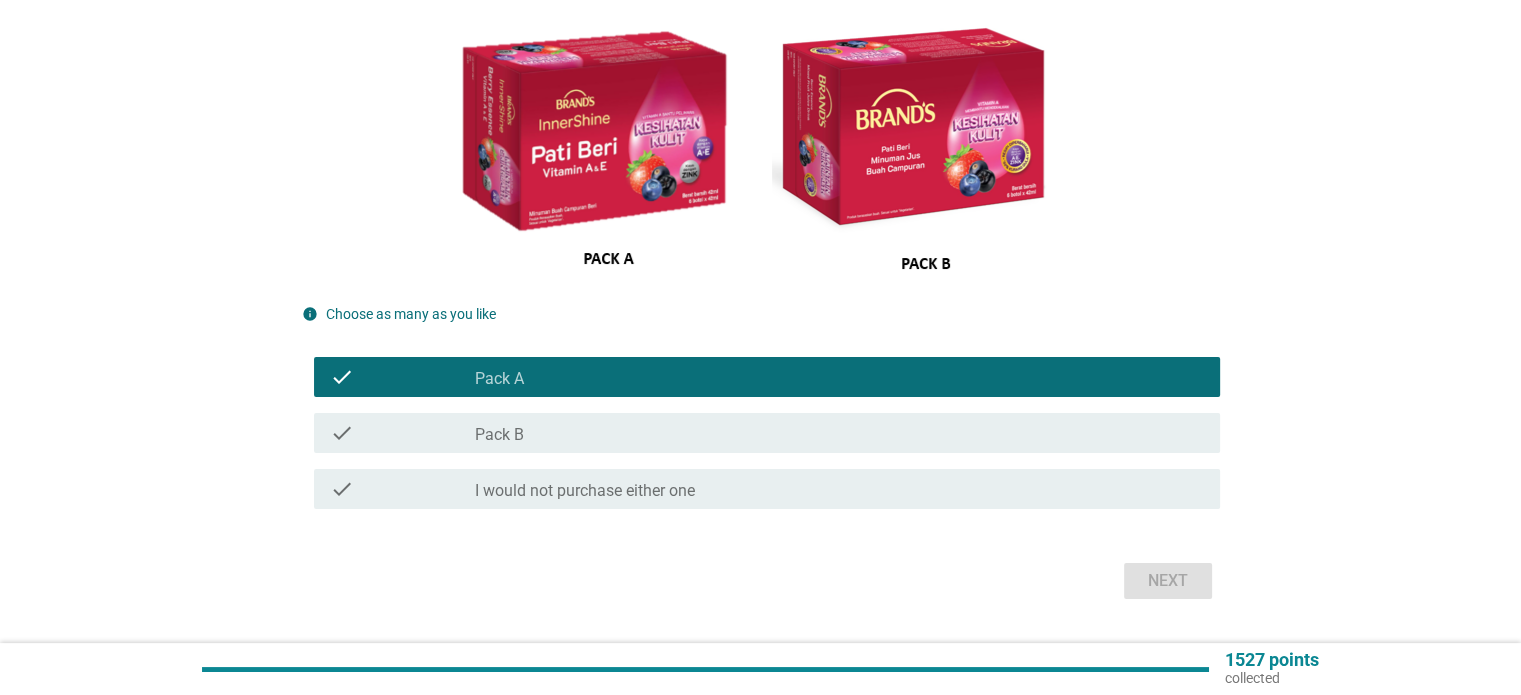 scroll, scrollTop: 0, scrollLeft: 0, axis: both 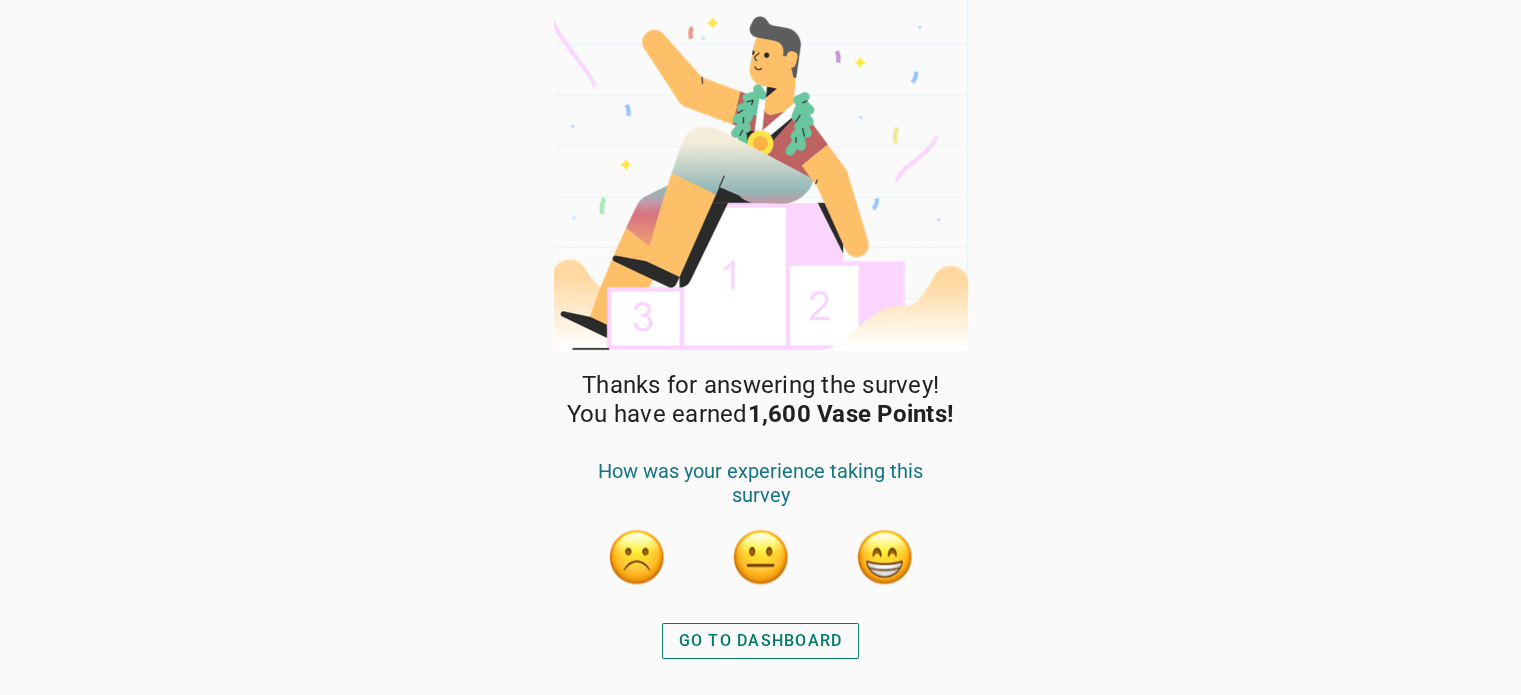 click at bounding box center (885, 557) 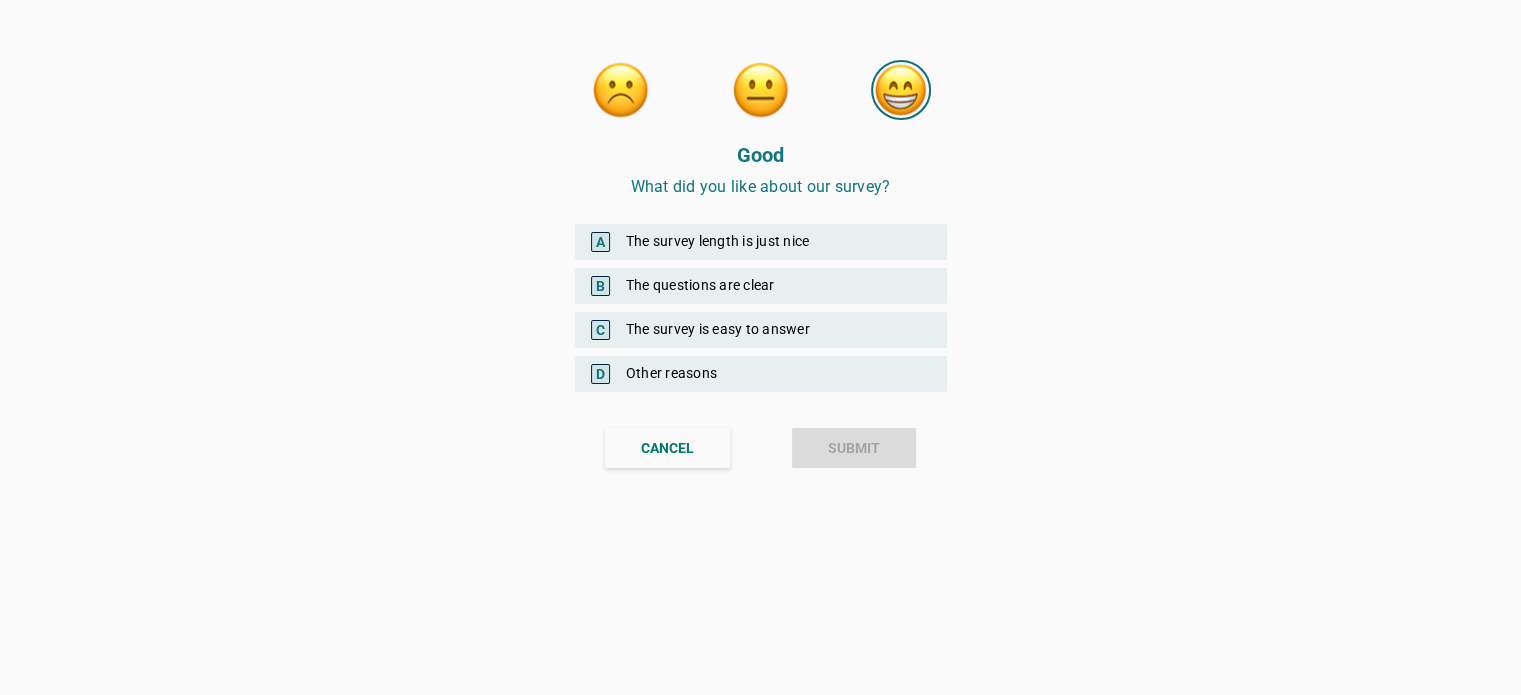 click on "A
The survey length is just nice" at bounding box center [761, 242] 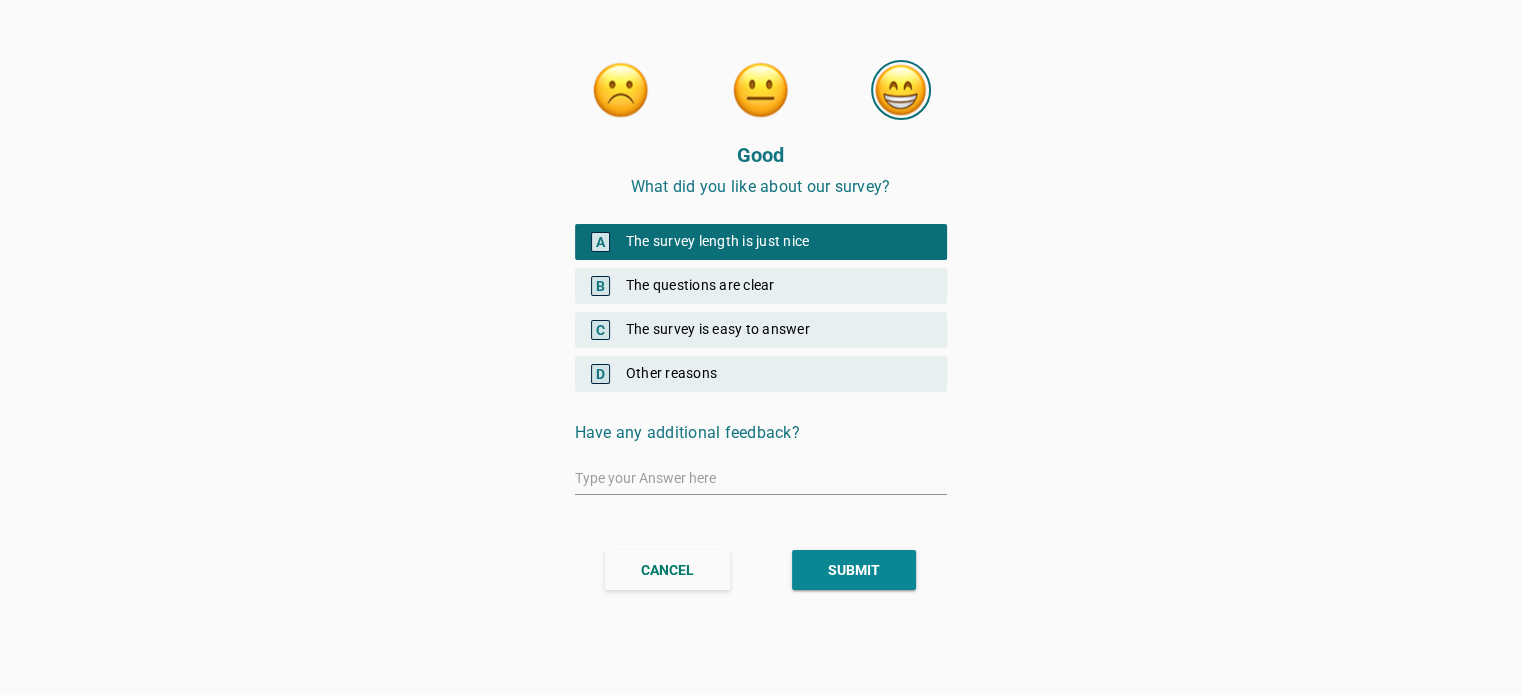 click on "B
The questions are clear" at bounding box center [761, 286] 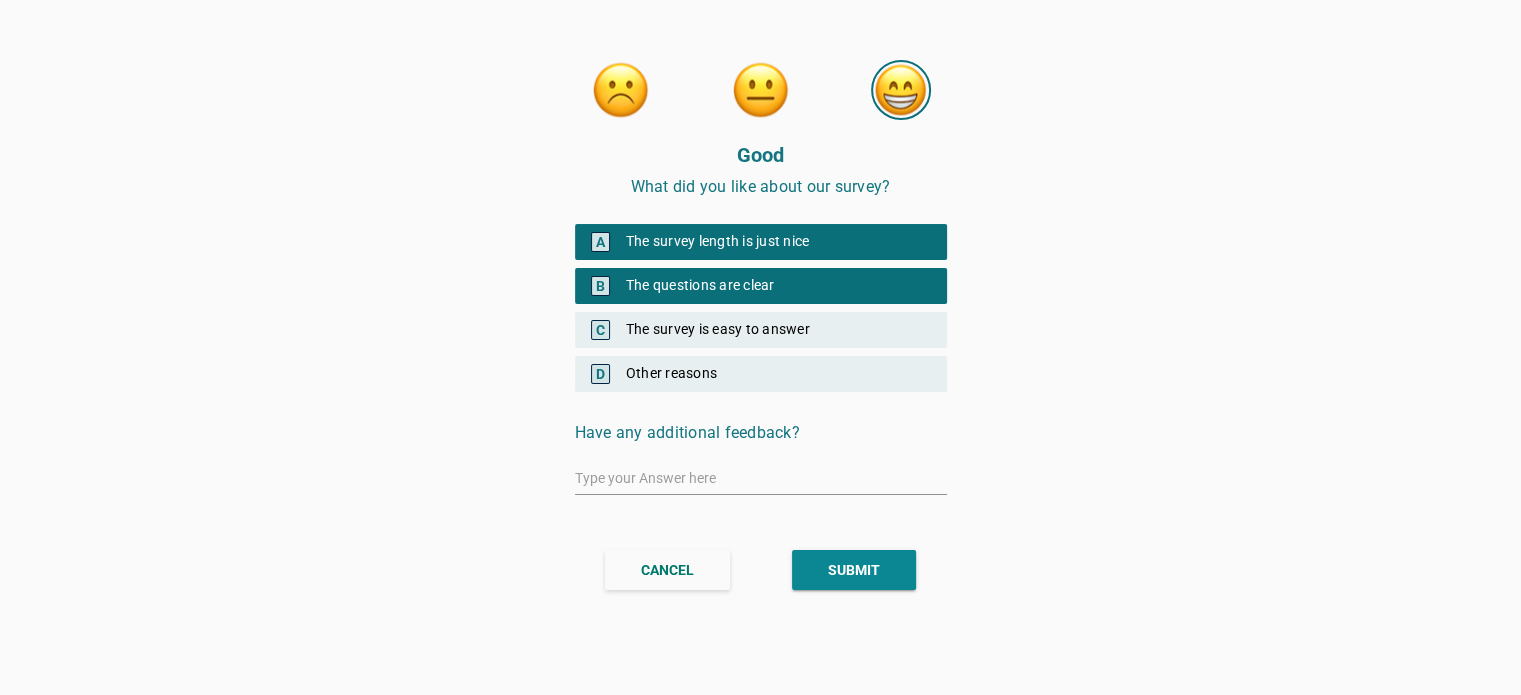 click on "C
The survey is easy to answer" at bounding box center [761, 330] 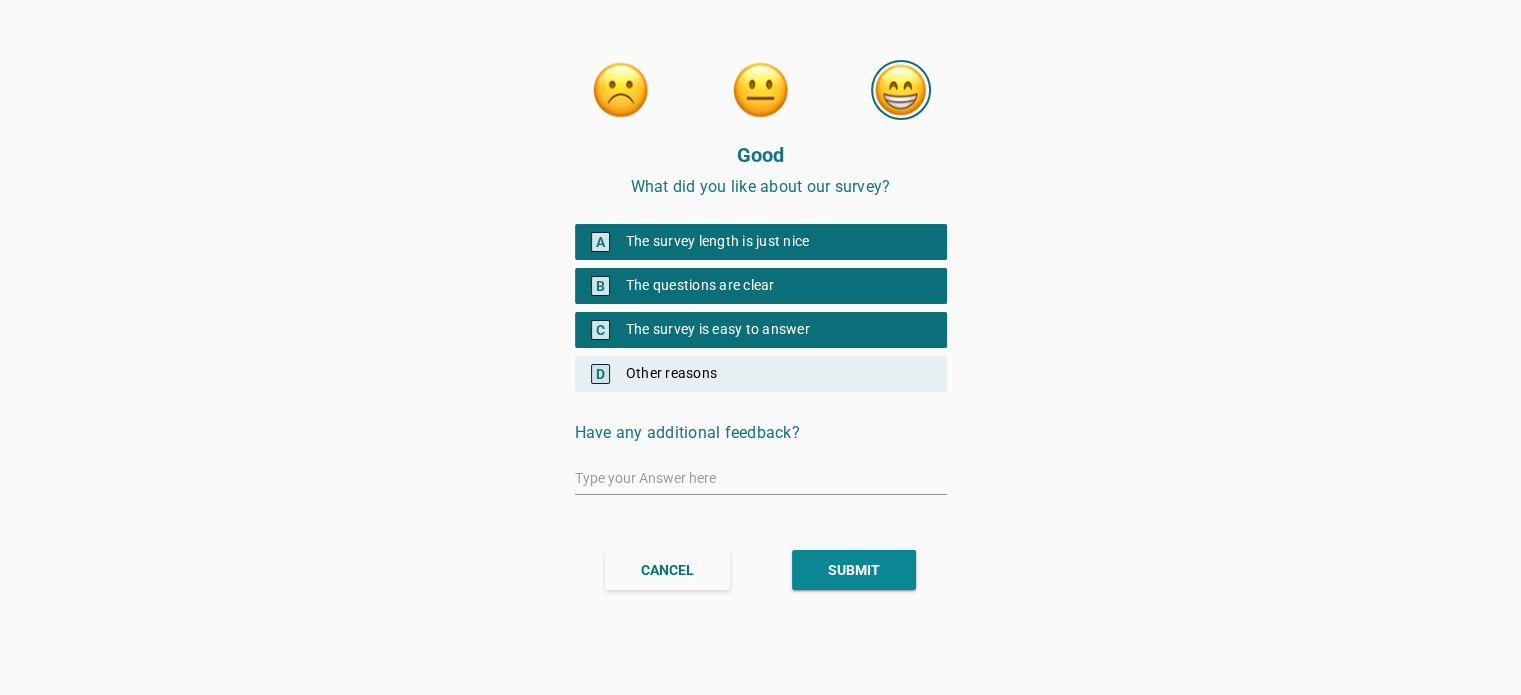click on "SUBMIT" at bounding box center [854, 570] 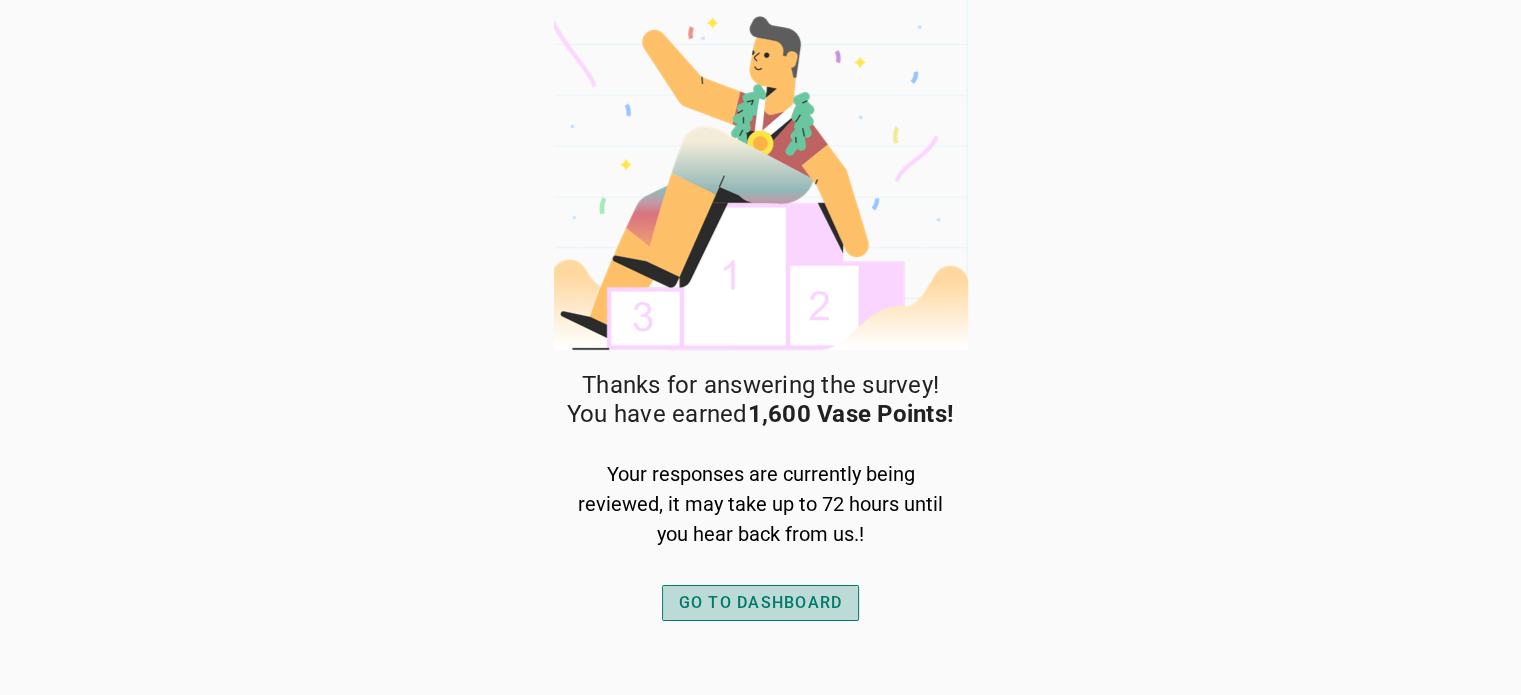 click on "GO TO DASHBOARD" at bounding box center (761, 603) 